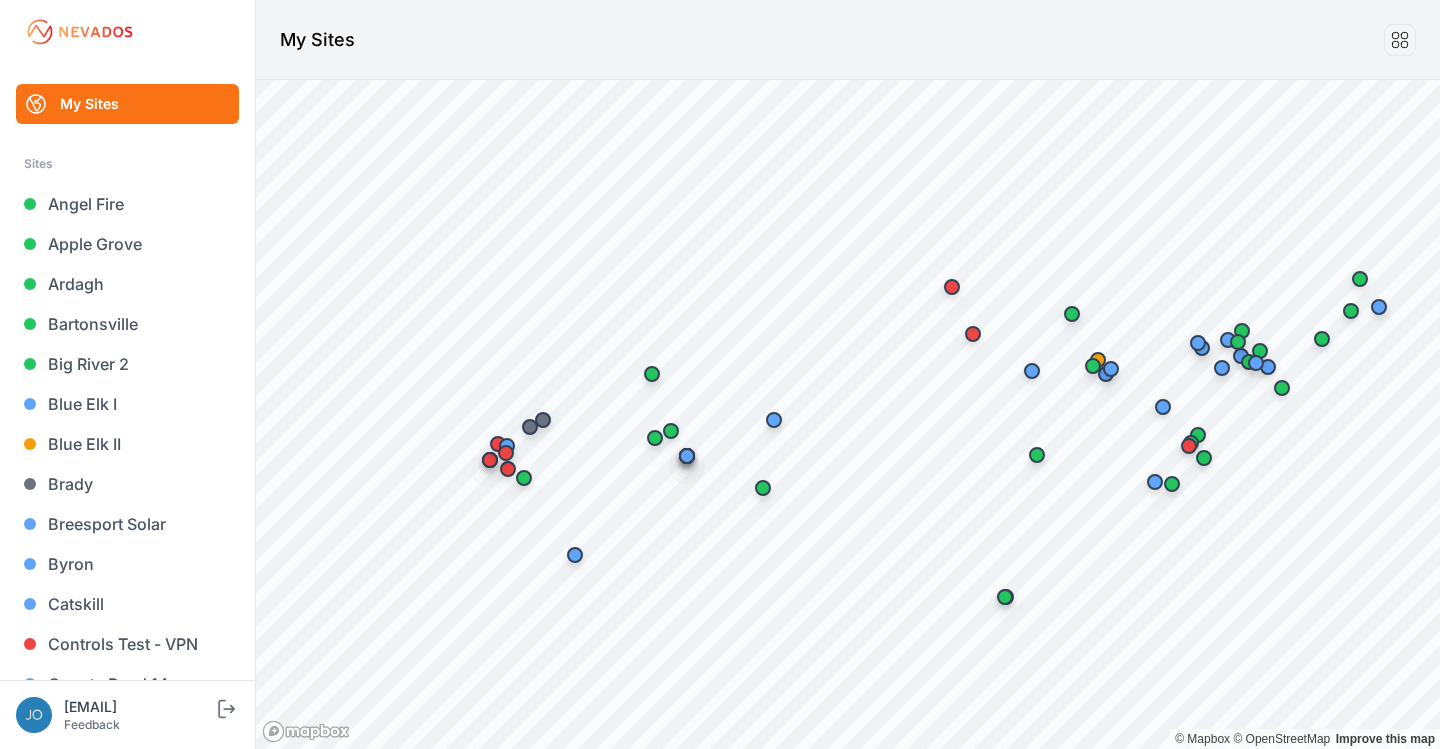 scroll, scrollTop: 0, scrollLeft: 0, axis: both 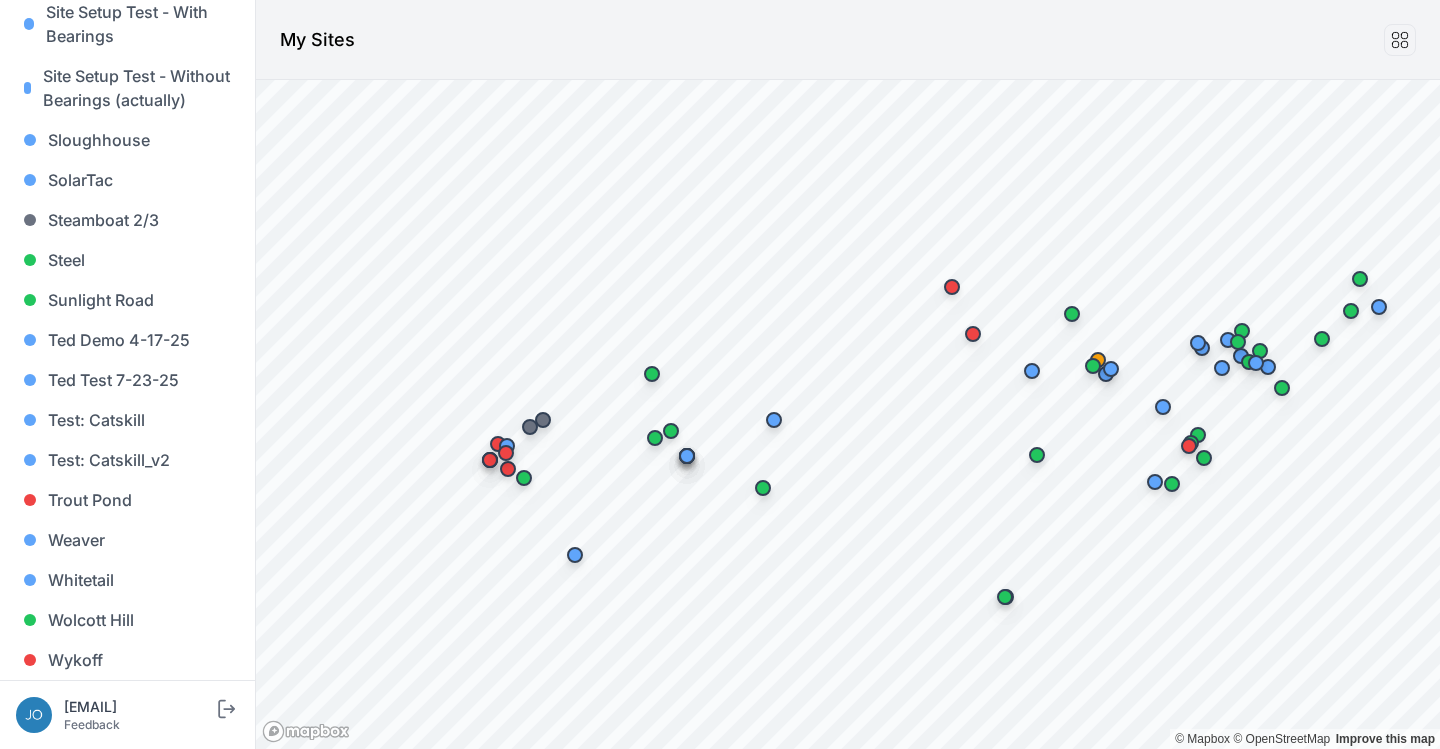 click on "My Sites" at bounding box center [848, 40] 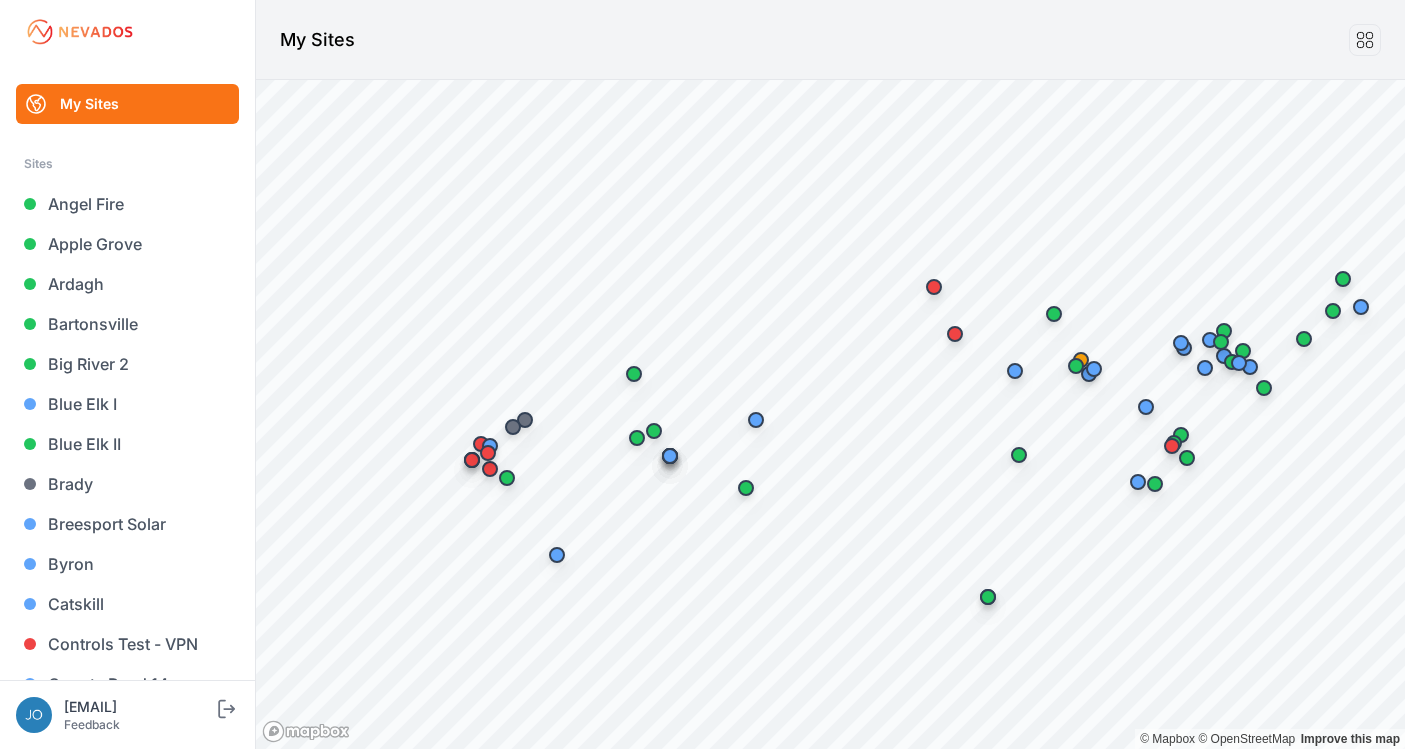 scroll, scrollTop: 0, scrollLeft: 0, axis: both 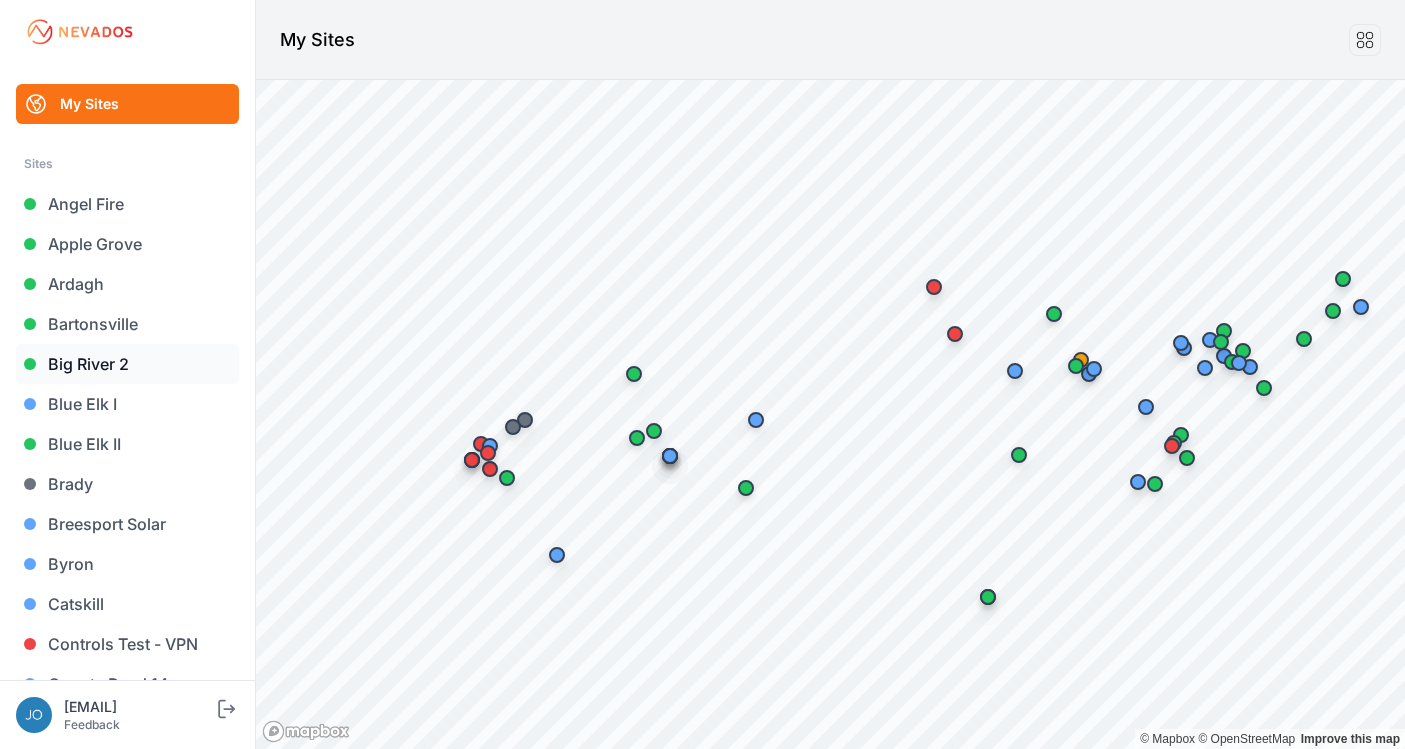click on "Big River 2" at bounding box center [127, 364] 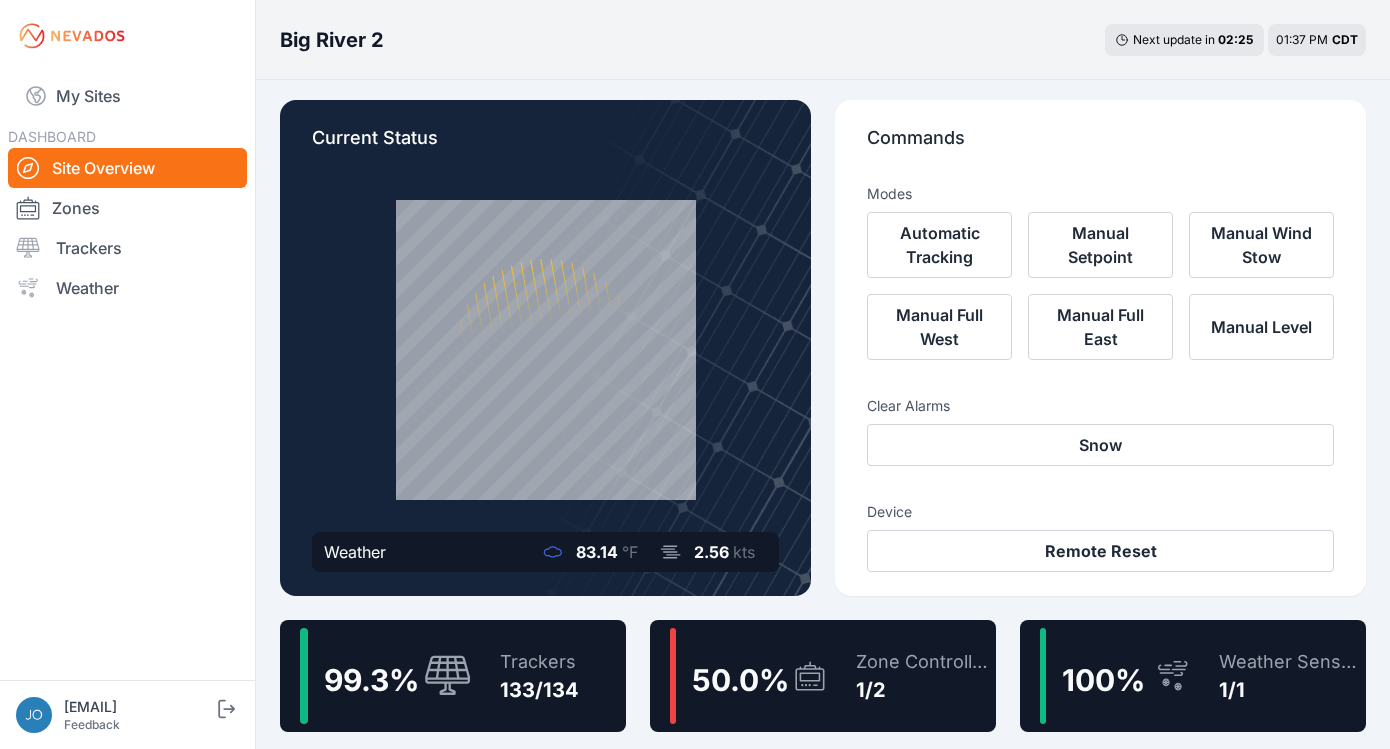scroll, scrollTop: 174, scrollLeft: 0, axis: vertical 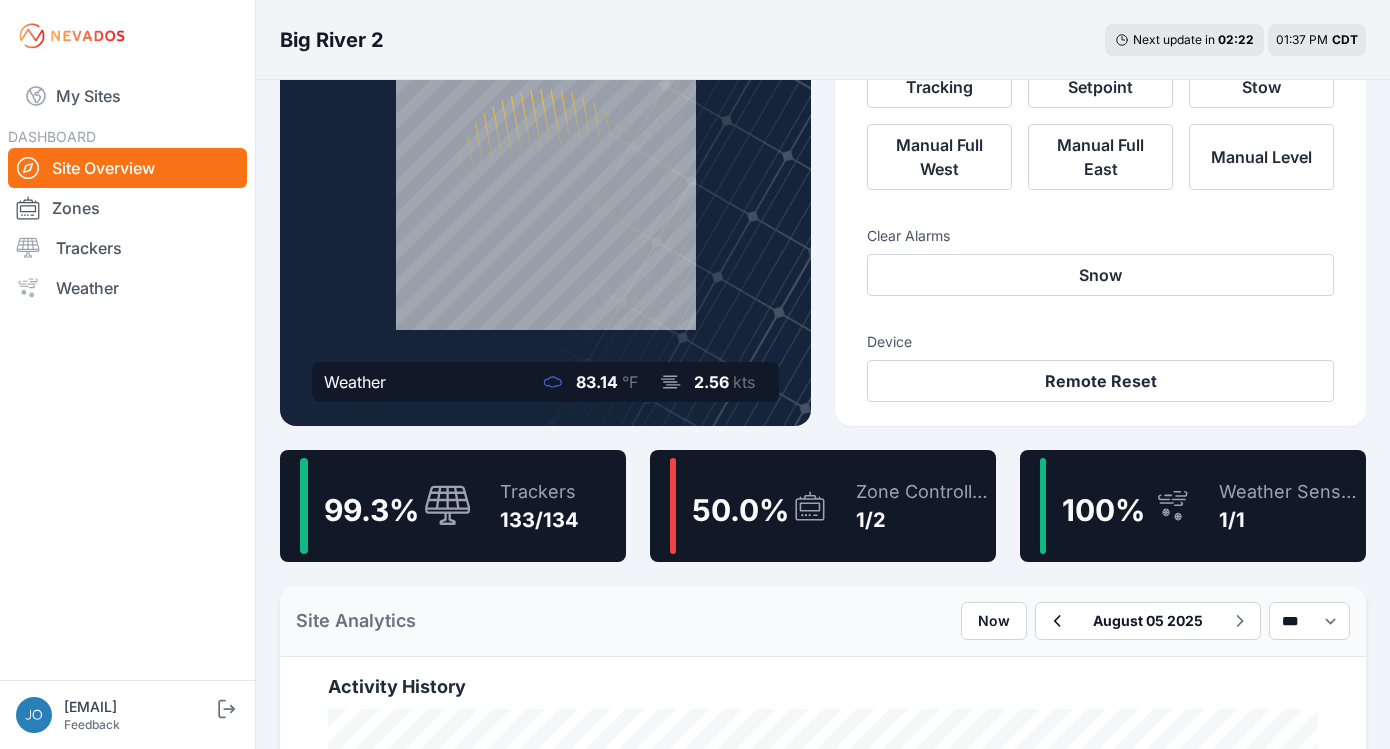 click on "Trackers 133/134" at bounding box center (529, 506) 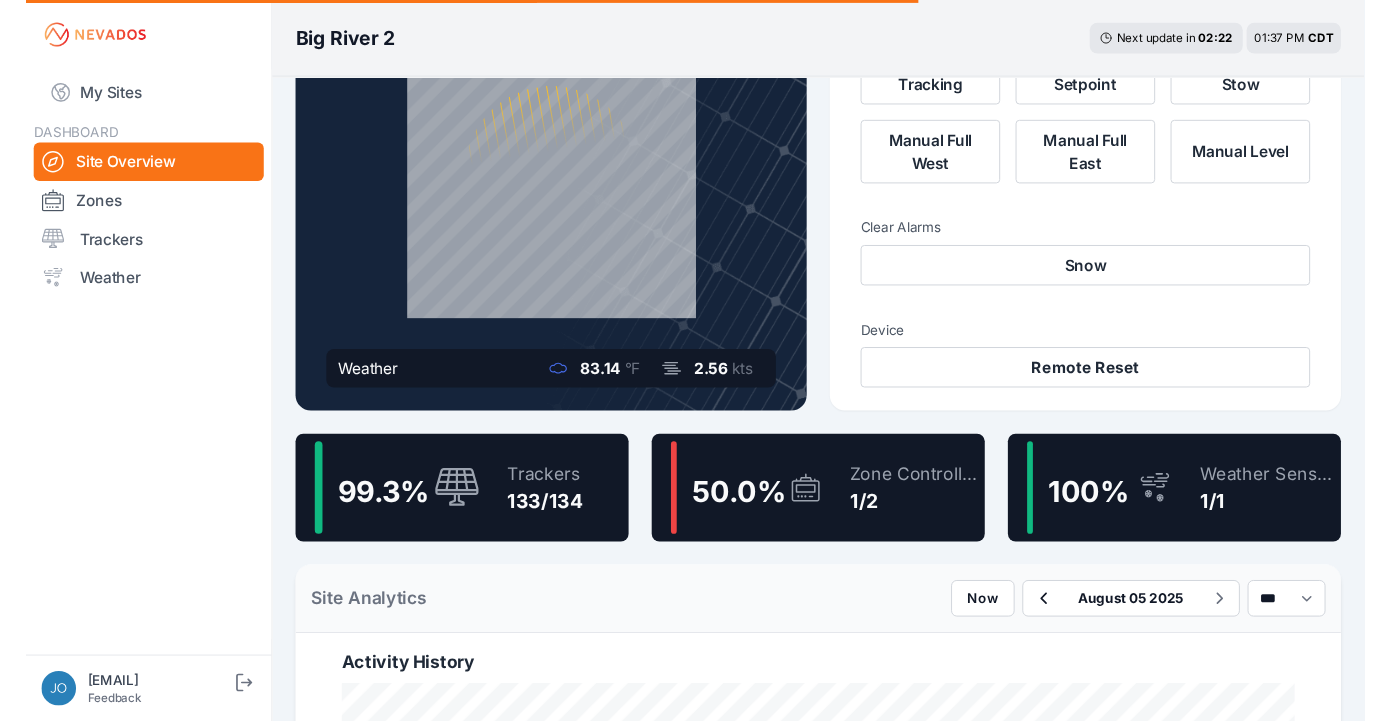 scroll, scrollTop: 0, scrollLeft: 0, axis: both 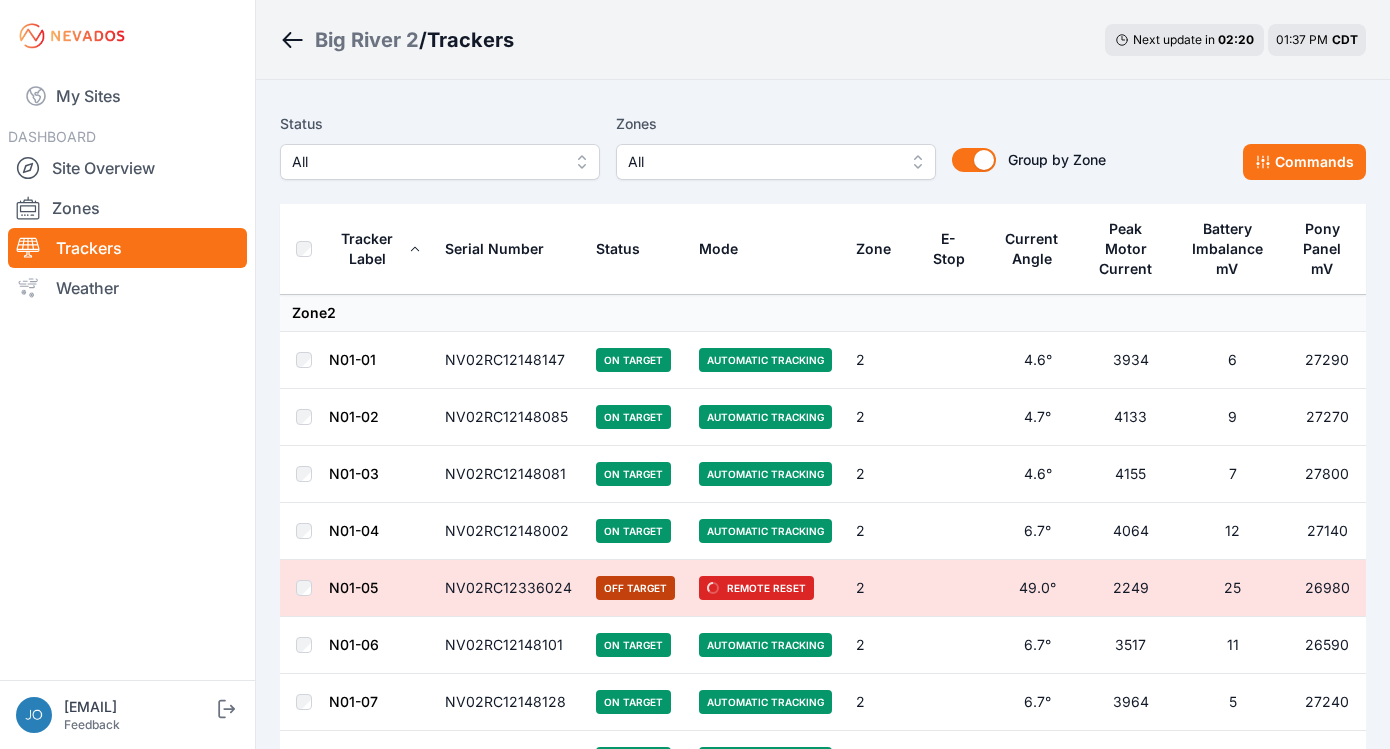 click on "All" at bounding box center (426, 162) 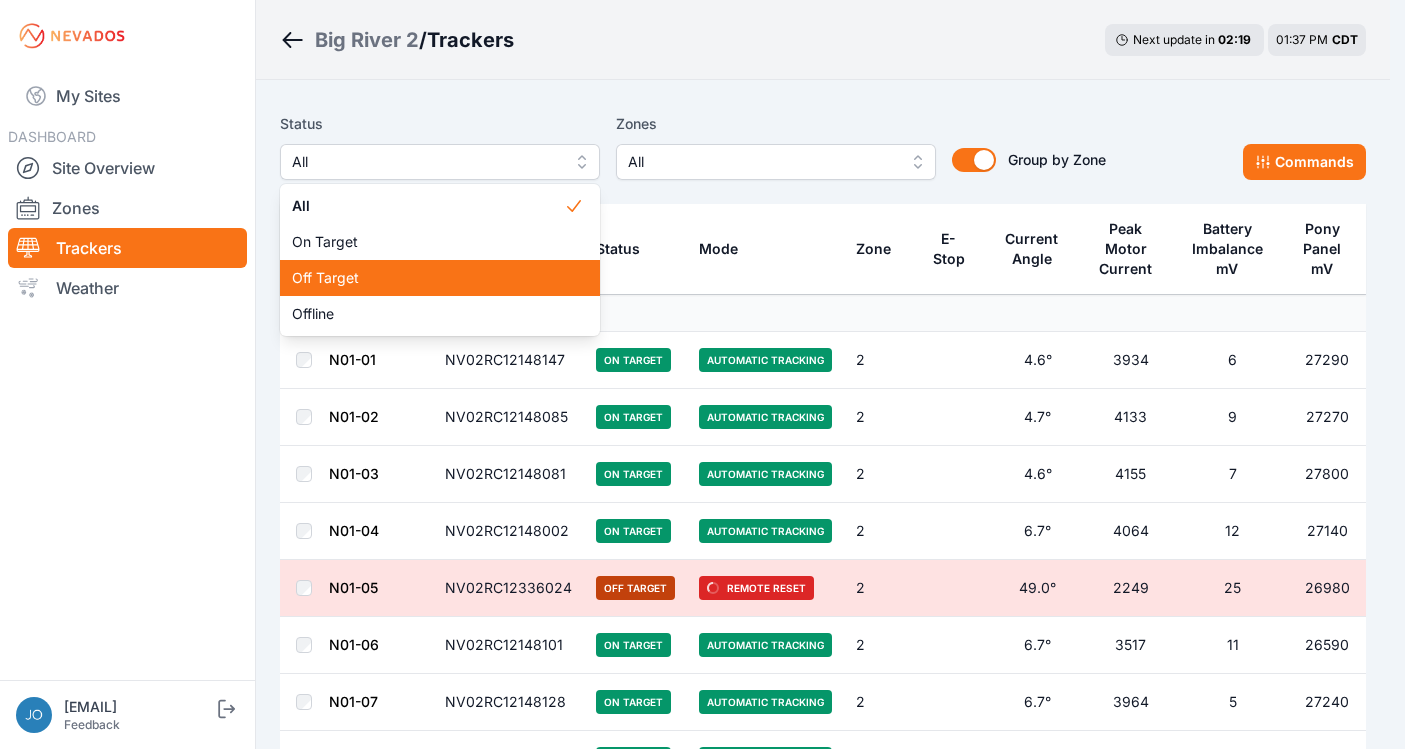 click on "Off Target" at bounding box center [428, 278] 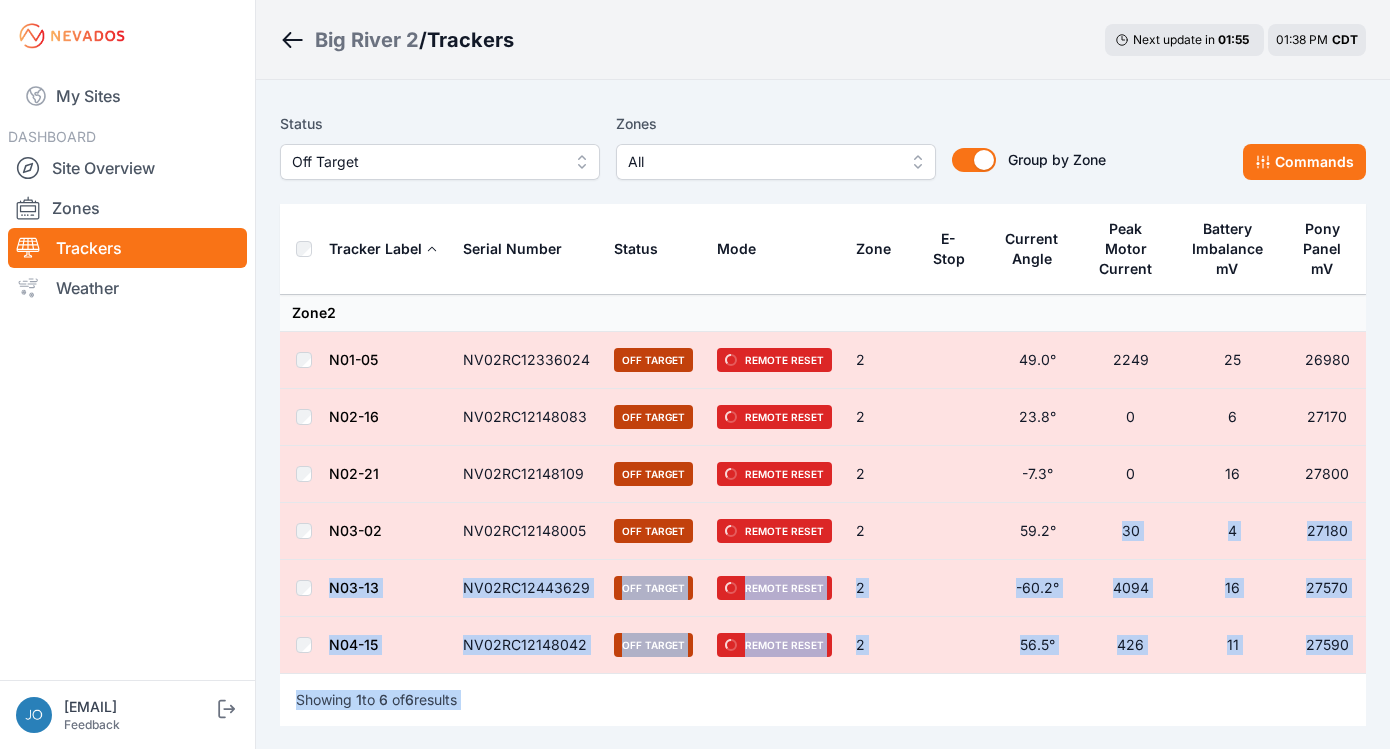 drag, startPoint x: 1081, startPoint y: 728, endPoint x: 1082, endPoint y: 760, distance: 32.01562 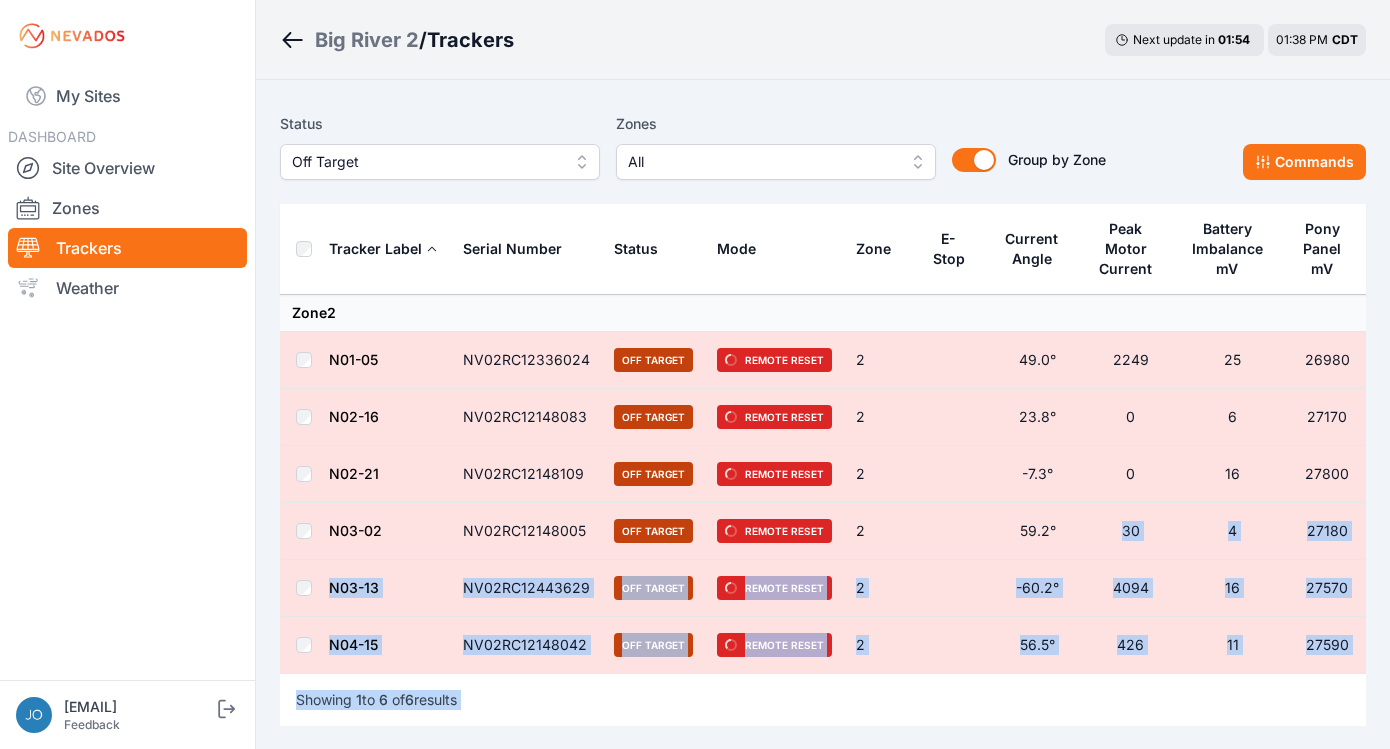 click at bounding box center (955, 645) 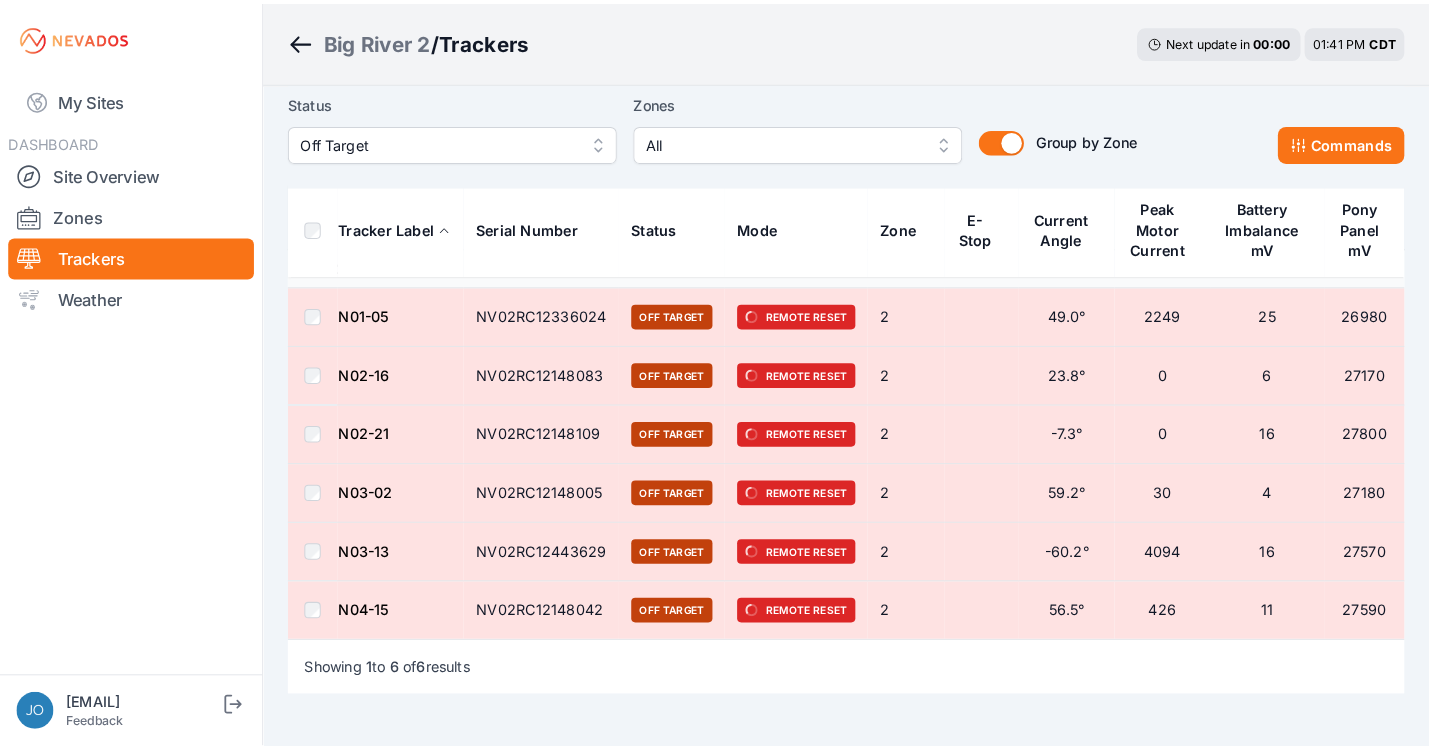 scroll, scrollTop: 51, scrollLeft: 0, axis: vertical 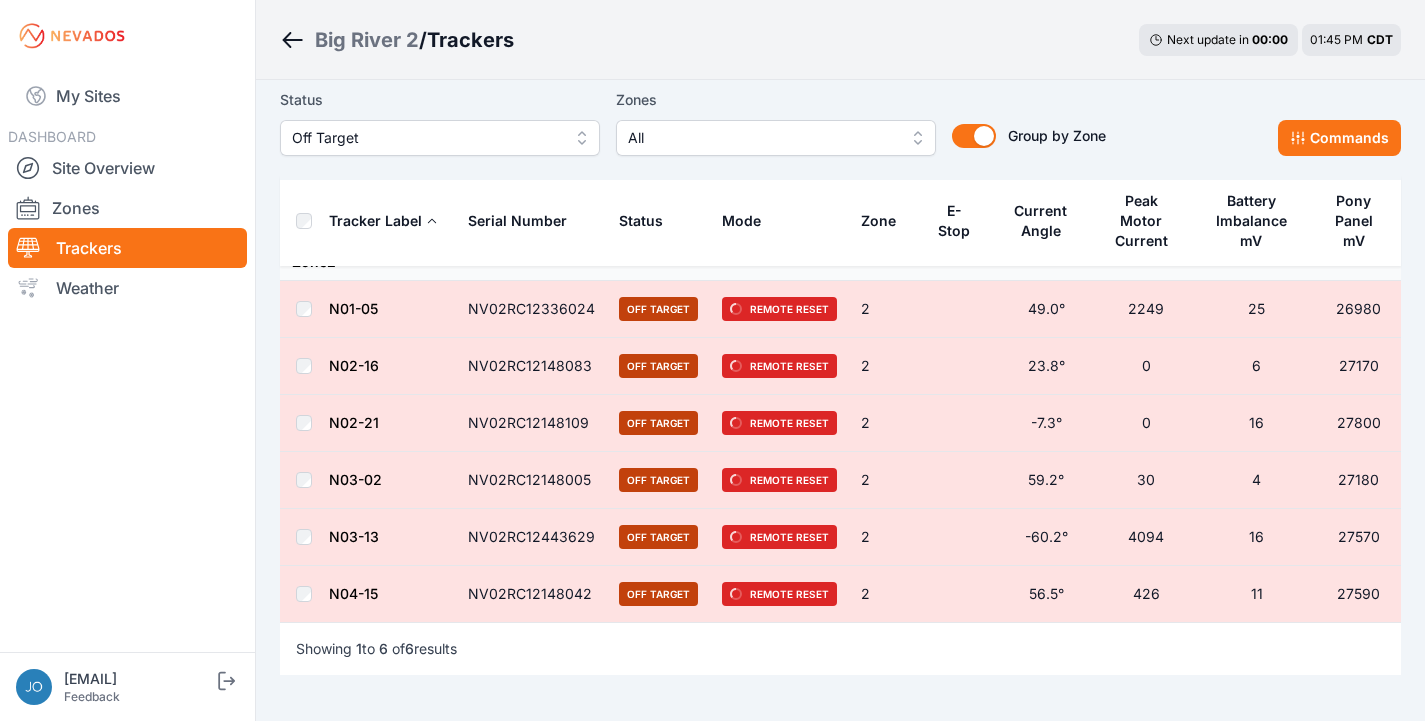 click on "Showing   1  to   6   of  6  results" at bounding box center [840, 648] 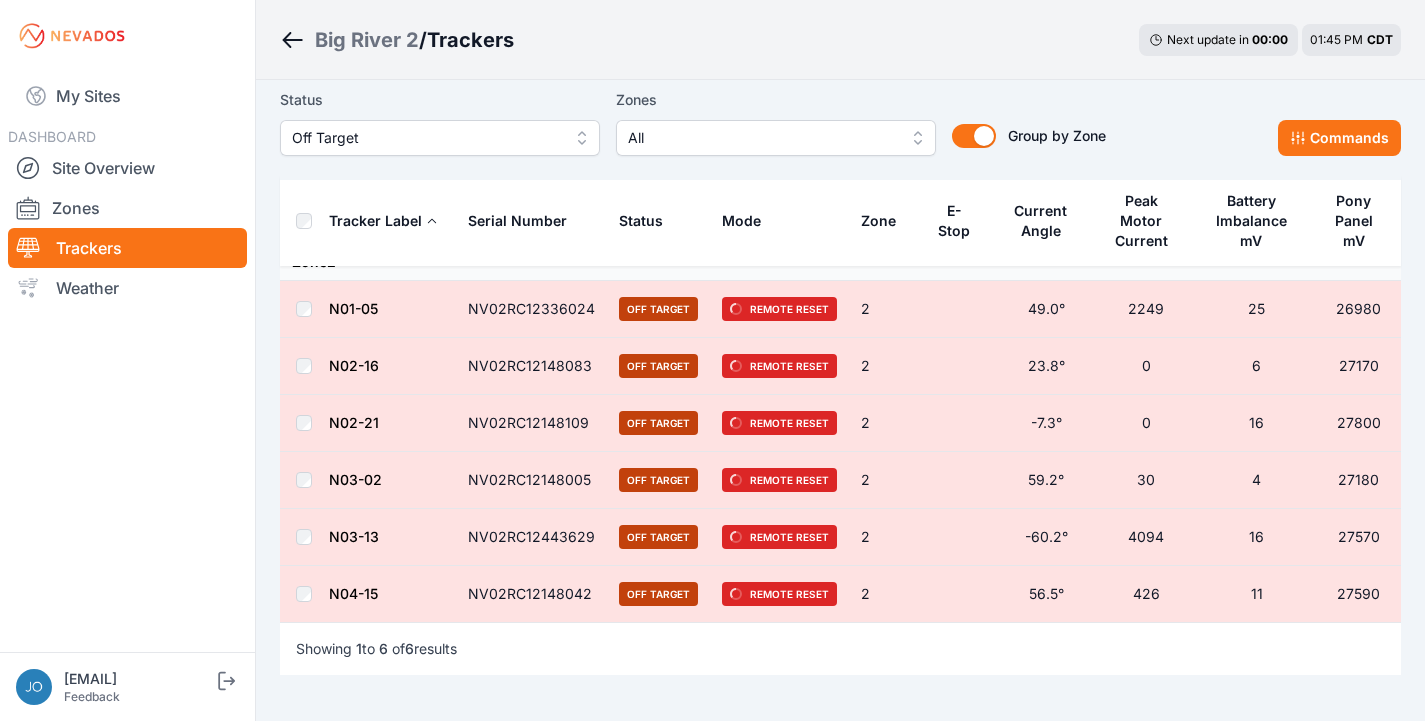 click on "Status Off Target Zones All Group by Zone Group by Zone Commands Tracker Label Serial Number Status Mode Zone E-Stop Current Angle Peak Motor Current Battery Imbalance mV Pony Panel mV Zone  2 N01-05 NV02RC12336024 Off Target Remote Reset 2 49.0° 2249 25 26980 N02-16 NV02RC12148083 Off Target Remote Reset 2 23.8° 0 6 27170 N02-21 NV02RC12148109 Off Target Remote Reset 2 -7.3° 0 16 27800 N03-02 NV02RC12148005 Off Target Remote Reset 2 59.2° 30 4 27180 N03-13 NV02RC12443629 Off Target Remote Reset 2 -60.2° 4094 16 27570 N04-15 NV02RC12148042 Off Target Remote Reset 2 56.5° 426 11 27590 Showing   1  to   6   of  6  results" at bounding box center (840, 388) 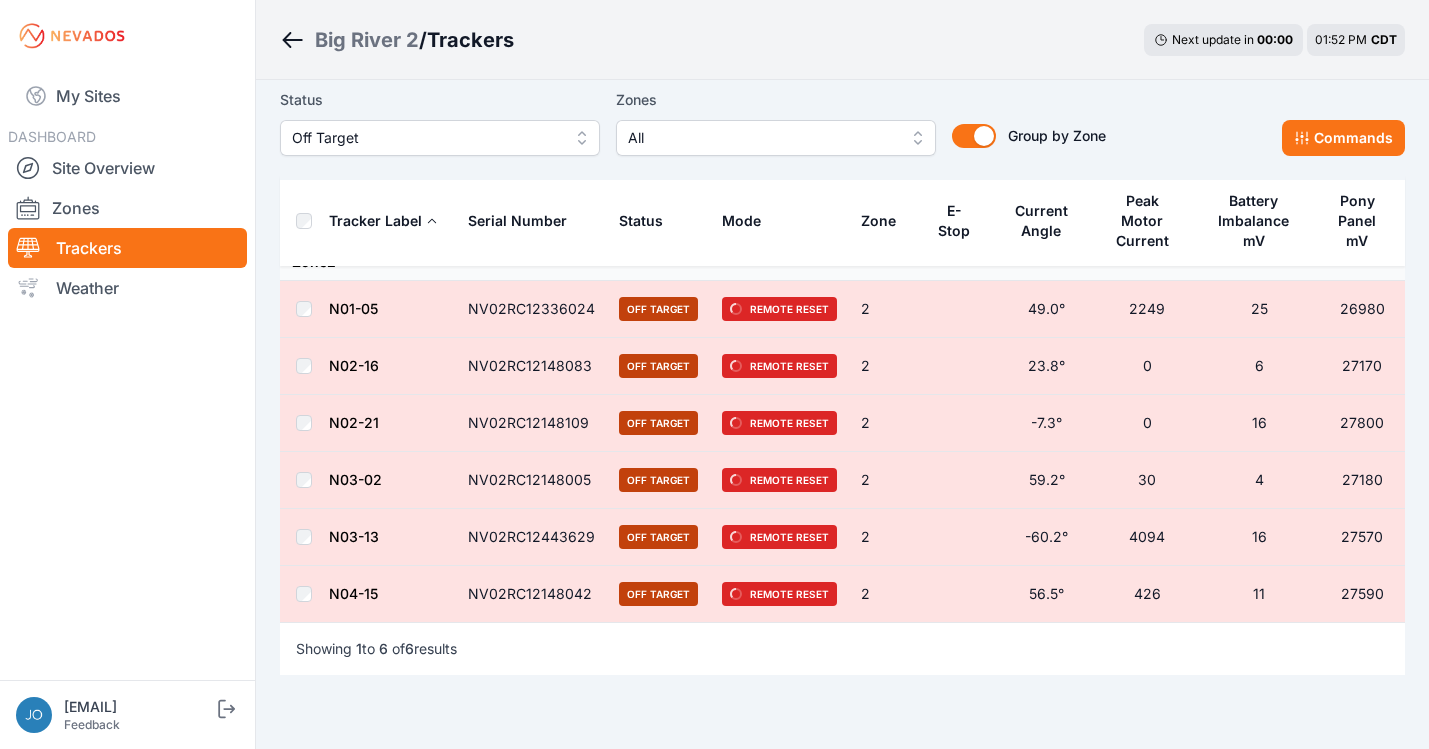 click on "Big River 2" at bounding box center (367, 40) 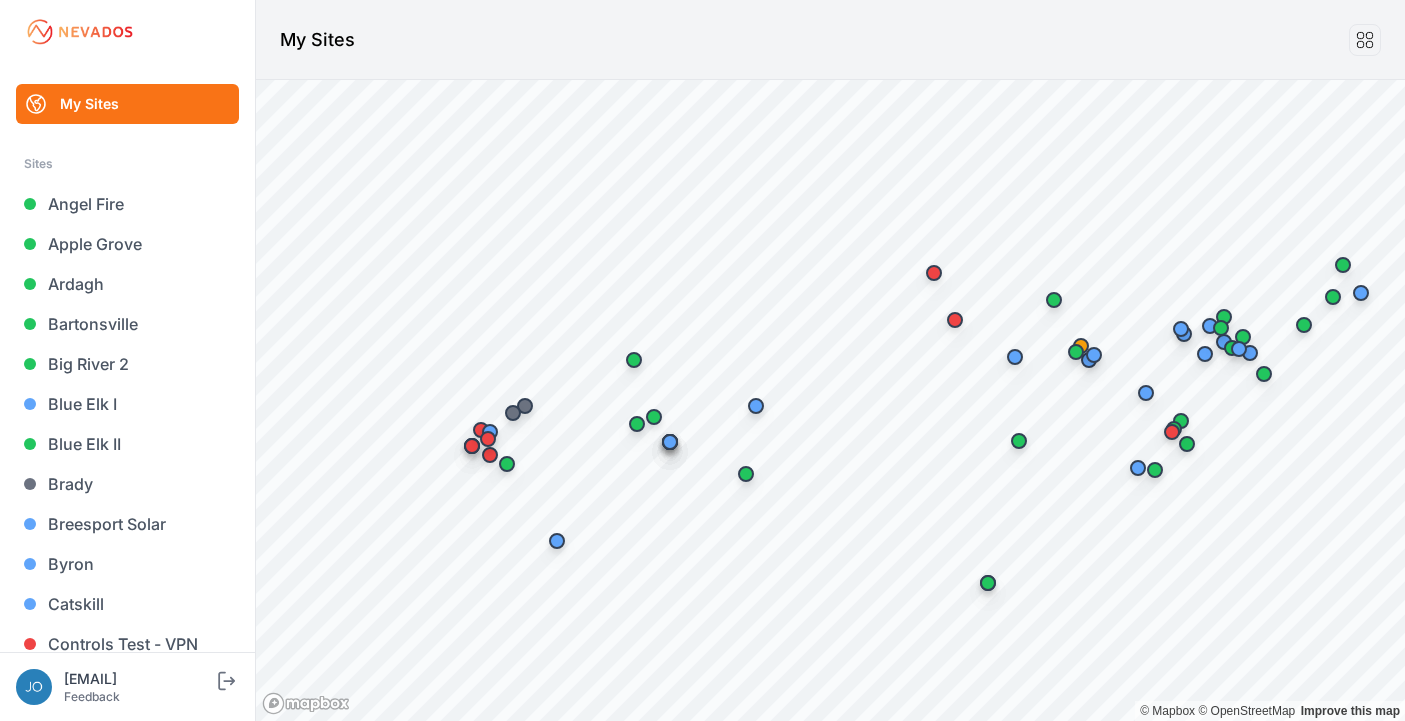 scroll, scrollTop: 0, scrollLeft: 0, axis: both 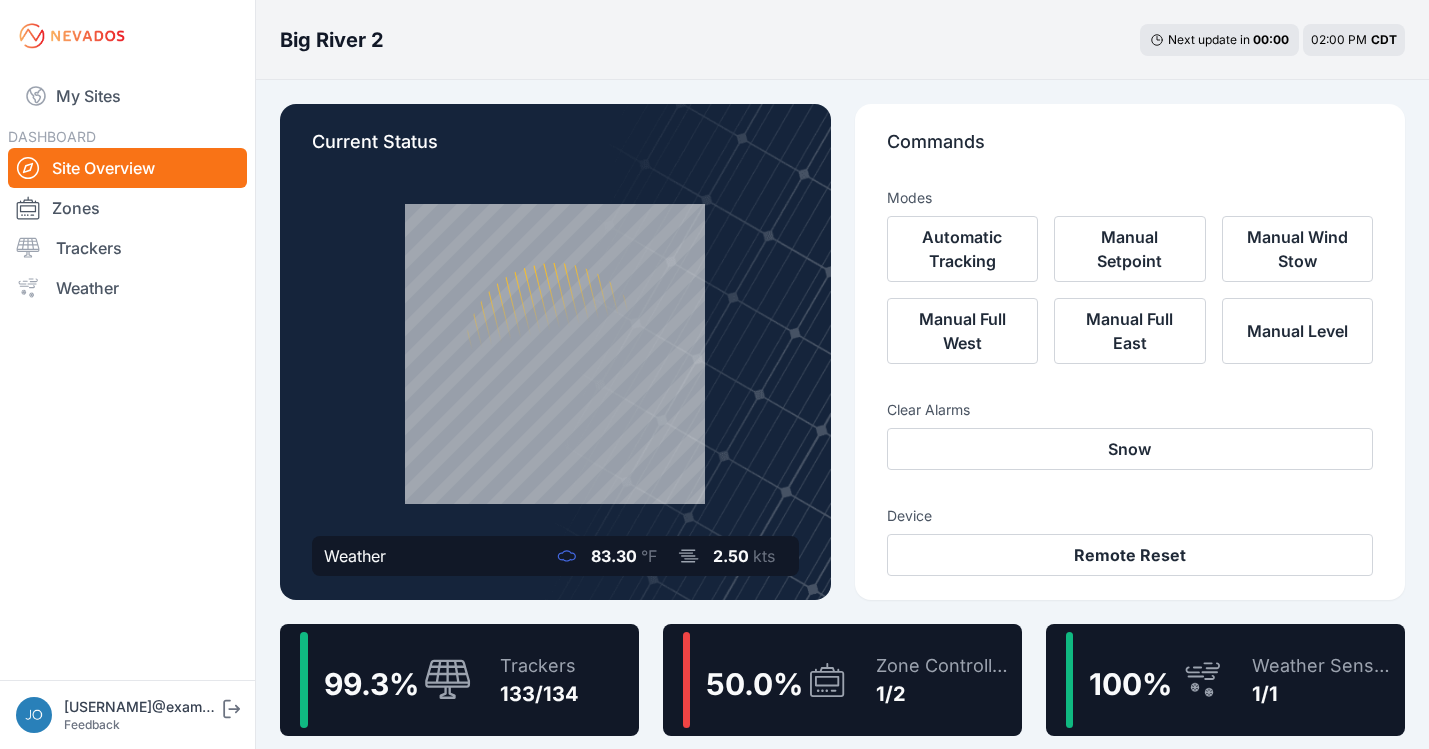 click on "Trackers 133/134" at bounding box center (529, 680) 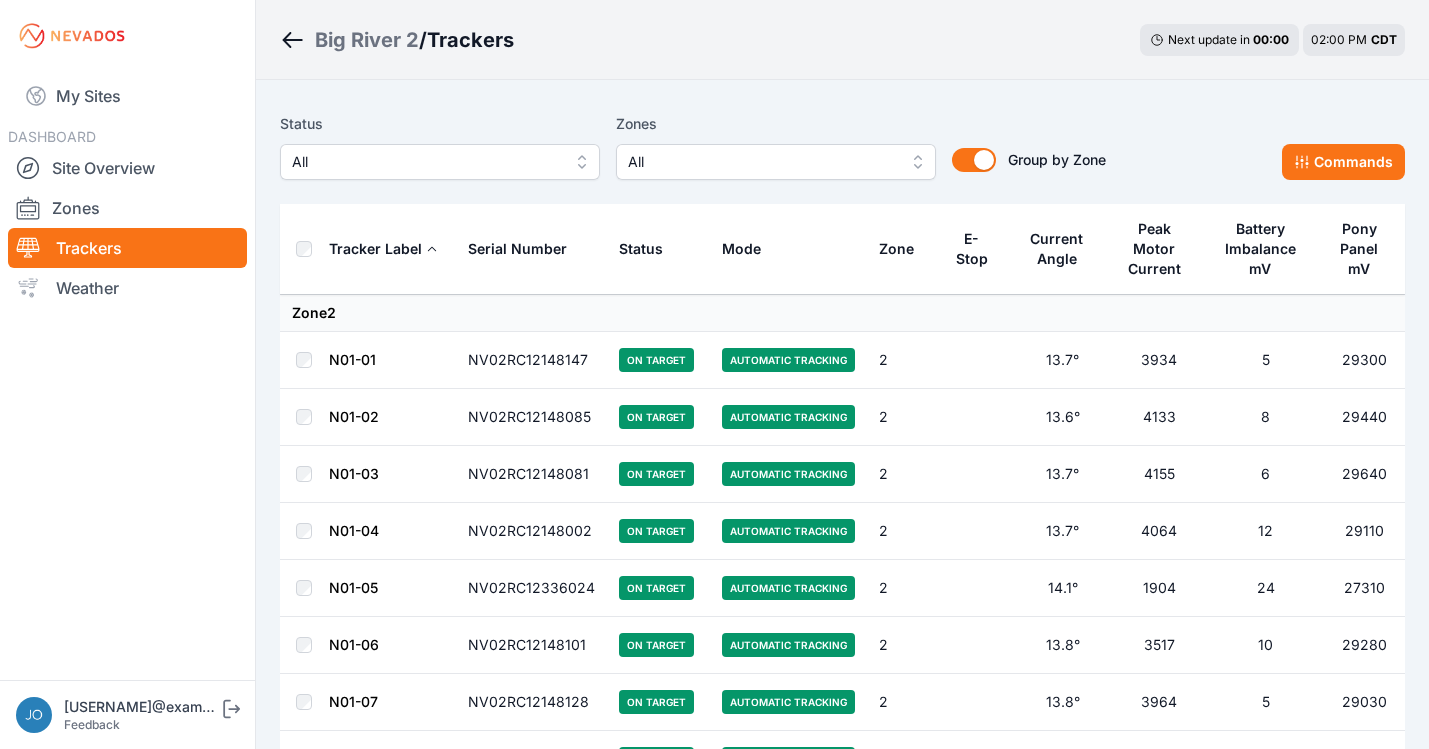 click on "All" at bounding box center (426, 162) 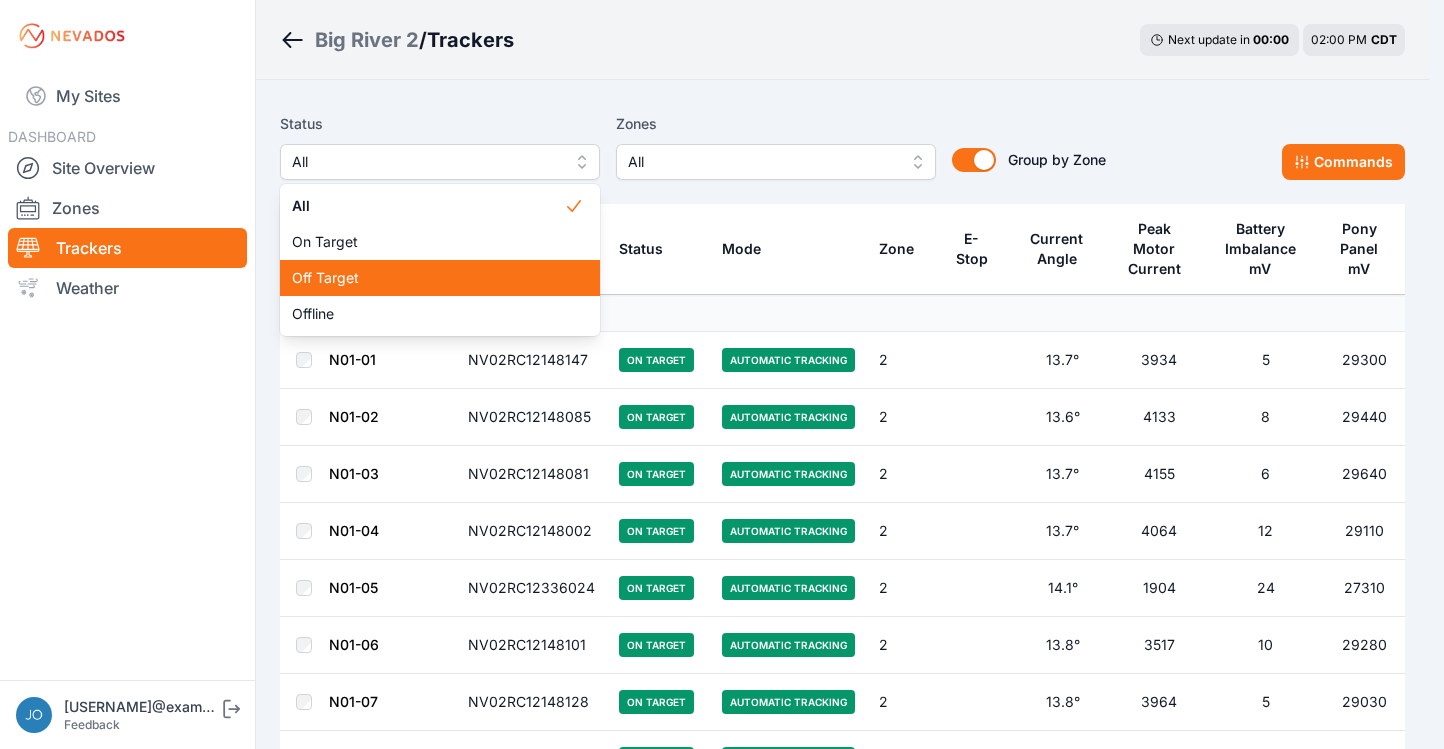 click on "Off Target" at bounding box center [440, 278] 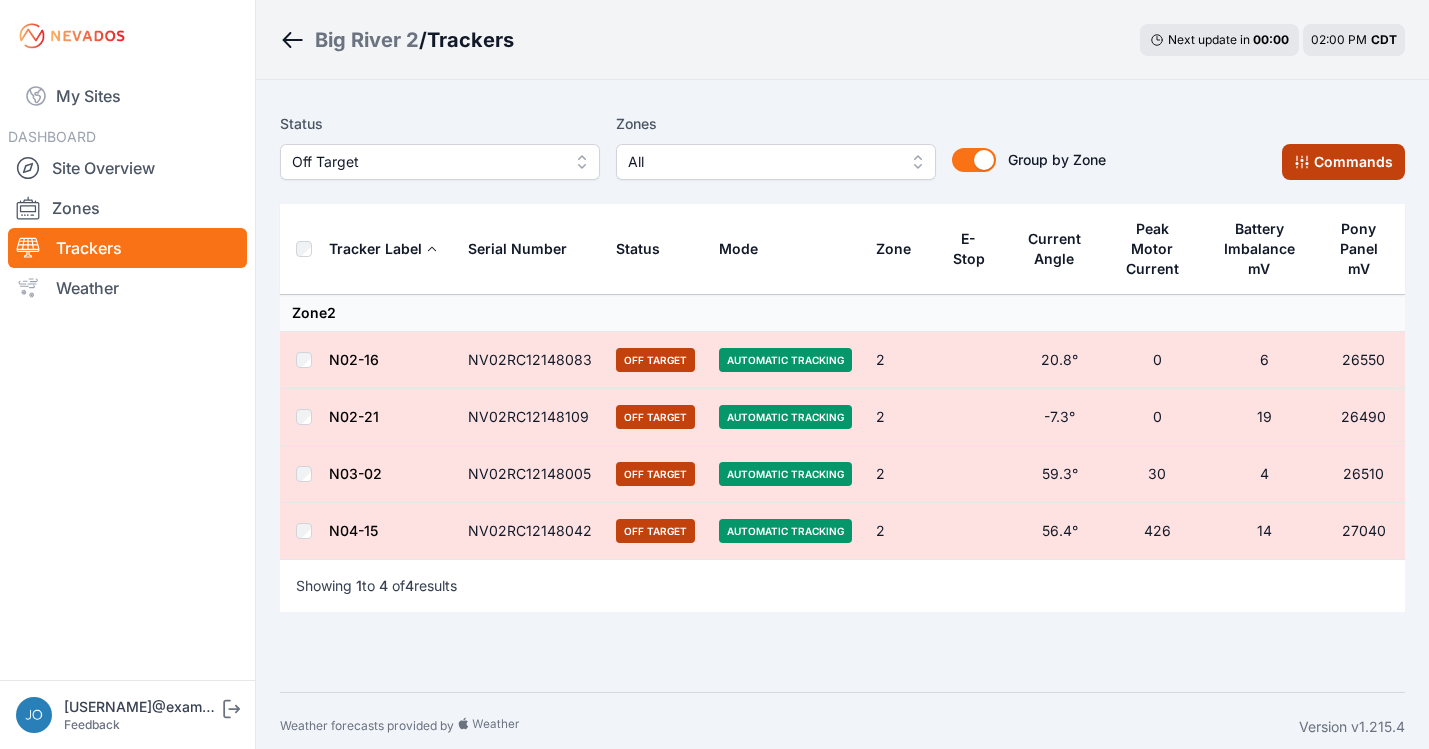 click on "Commands" at bounding box center [1343, 162] 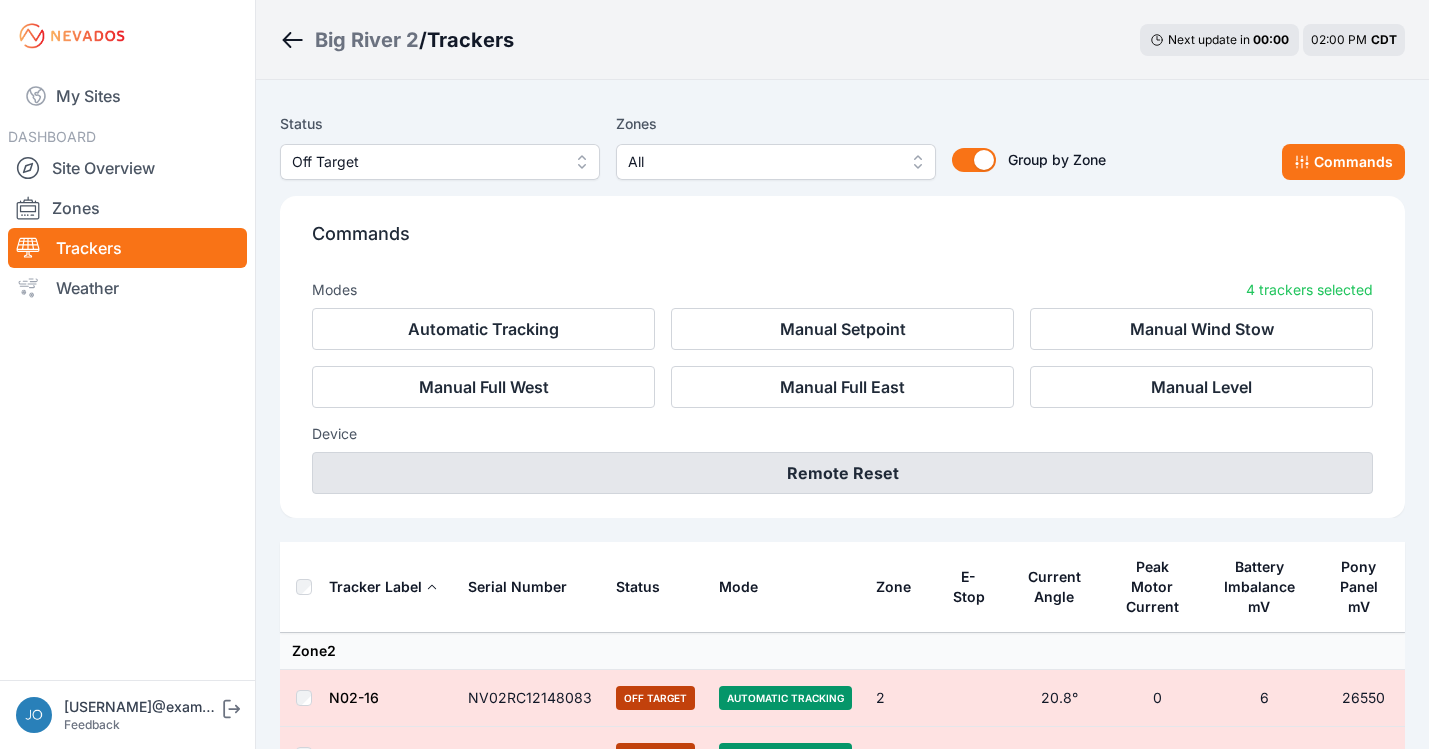 click on "Remote Reset" at bounding box center (842, 473) 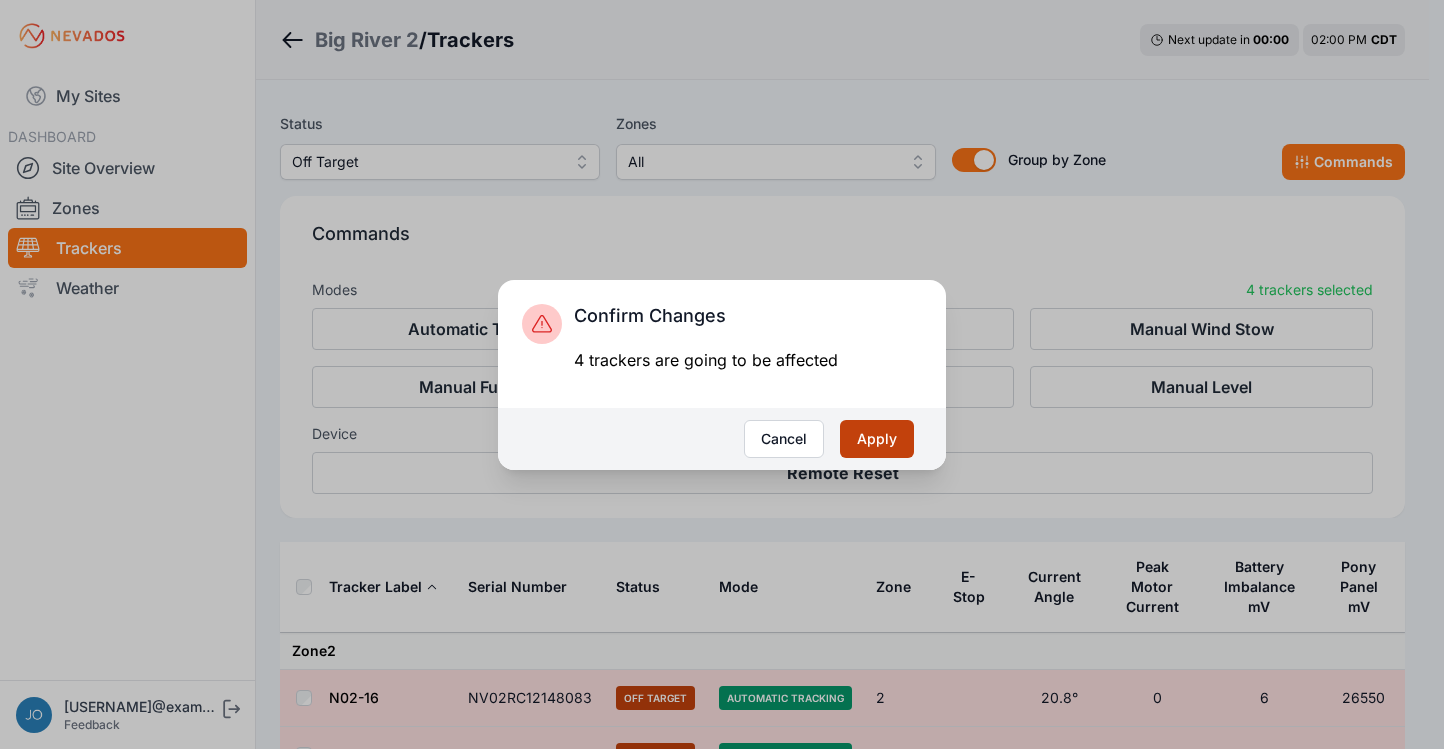 click on "Apply" at bounding box center (877, 439) 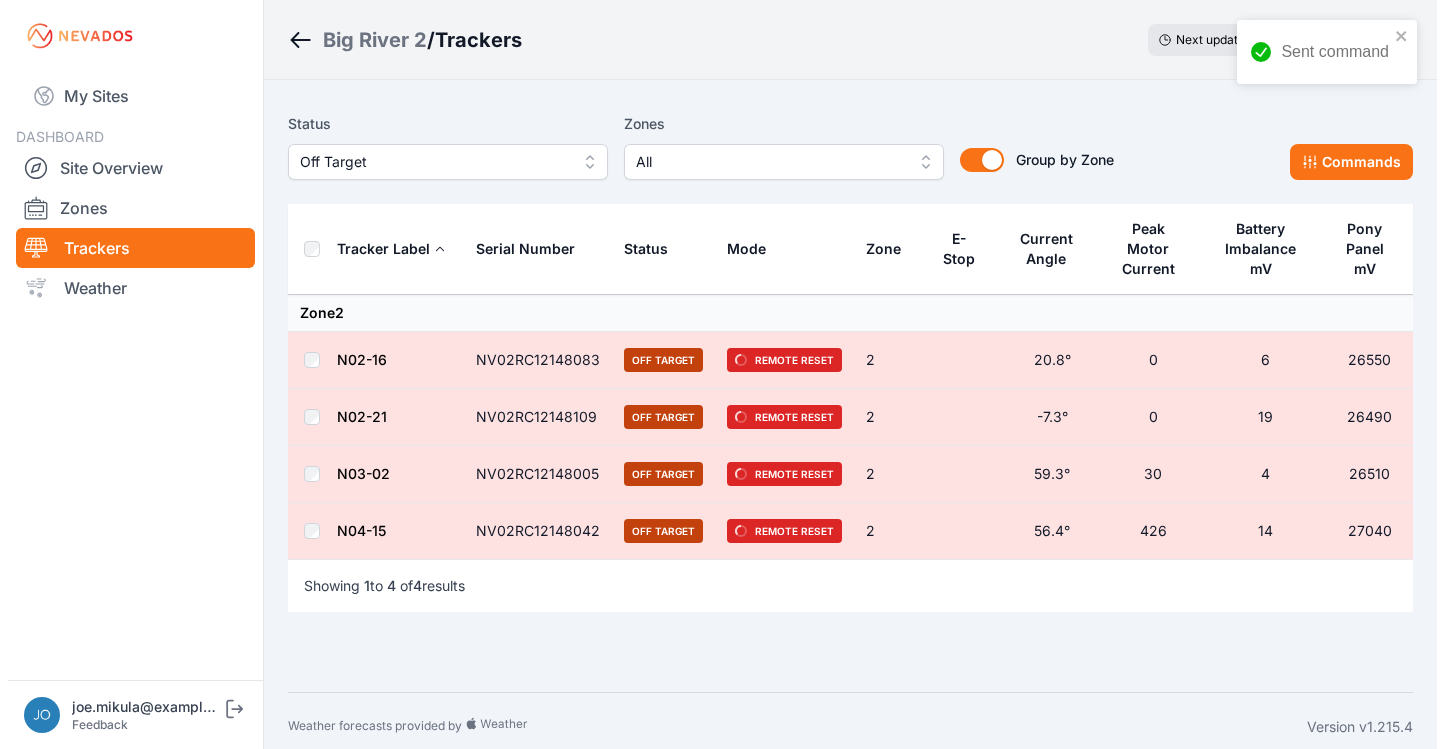 scroll, scrollTop: 0, scrollLeft: 0, axis: both 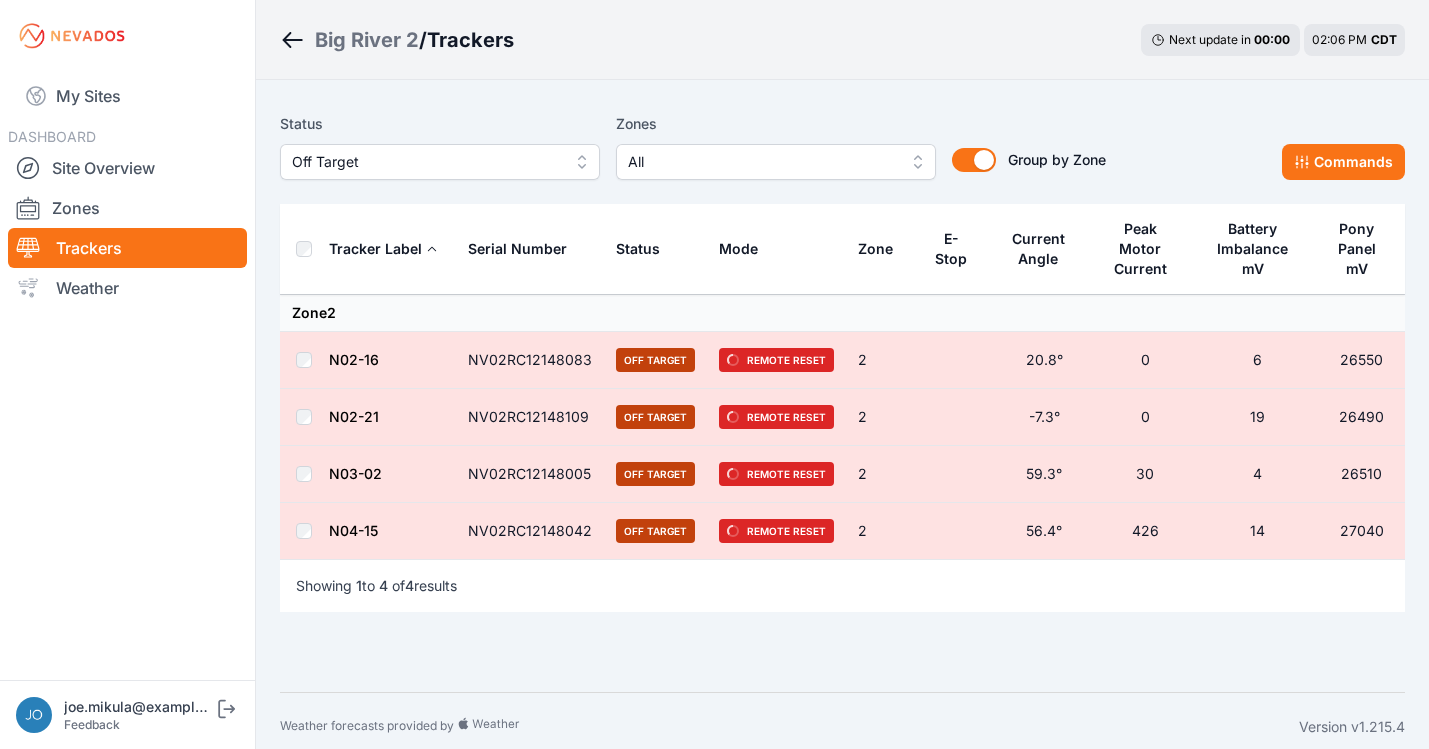 click on "Big River 2" at bounding box center [367, 40] 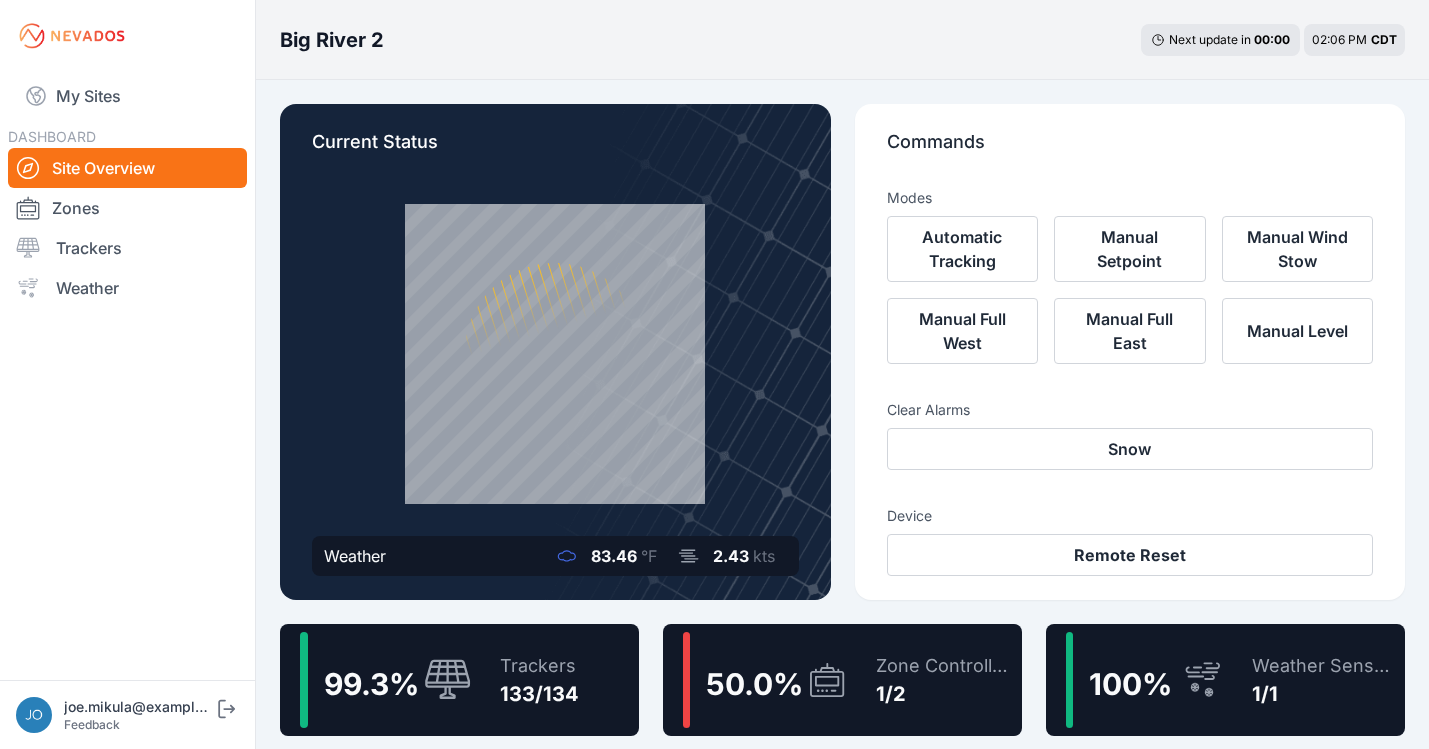 click on "99.3 % Trackers 133/134" at bounding box center [459, 680] 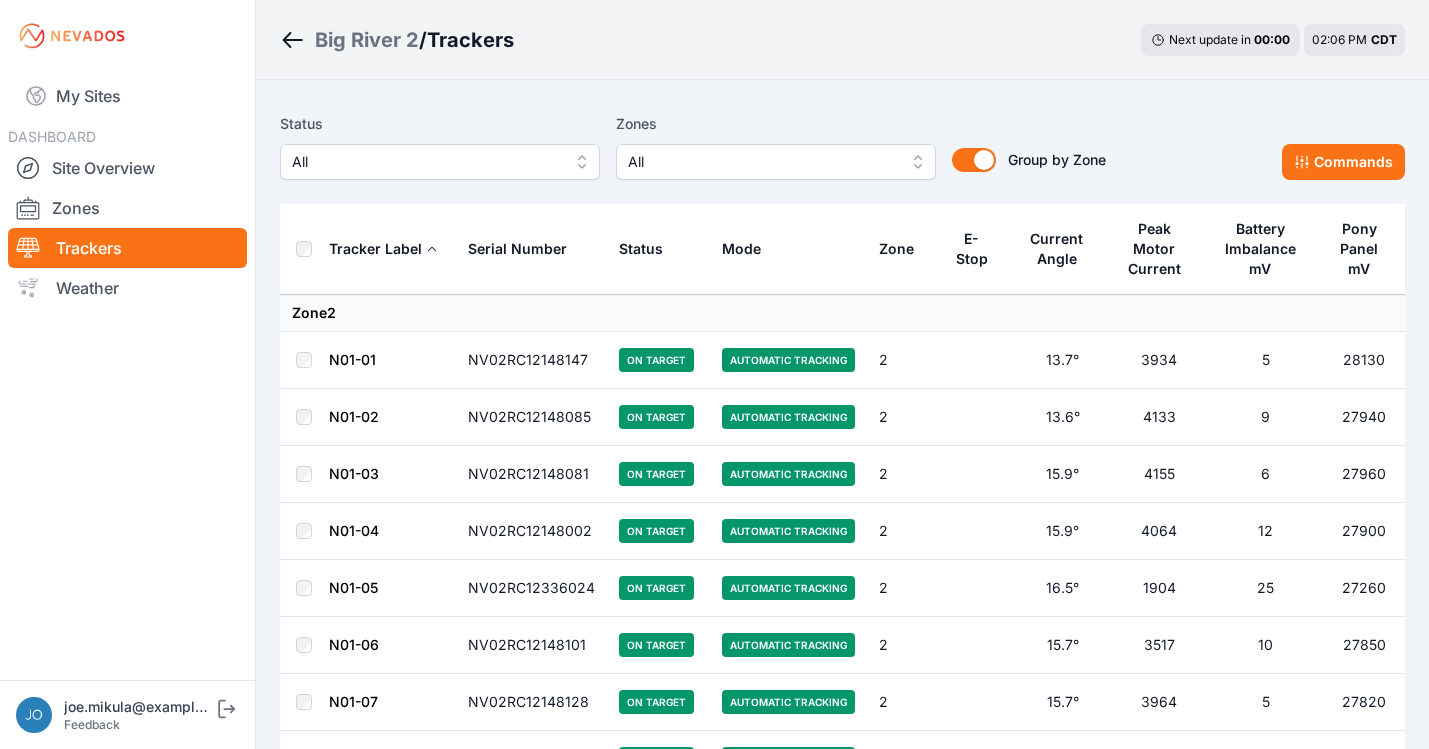 click on "All" at bounding box center [440, 162] 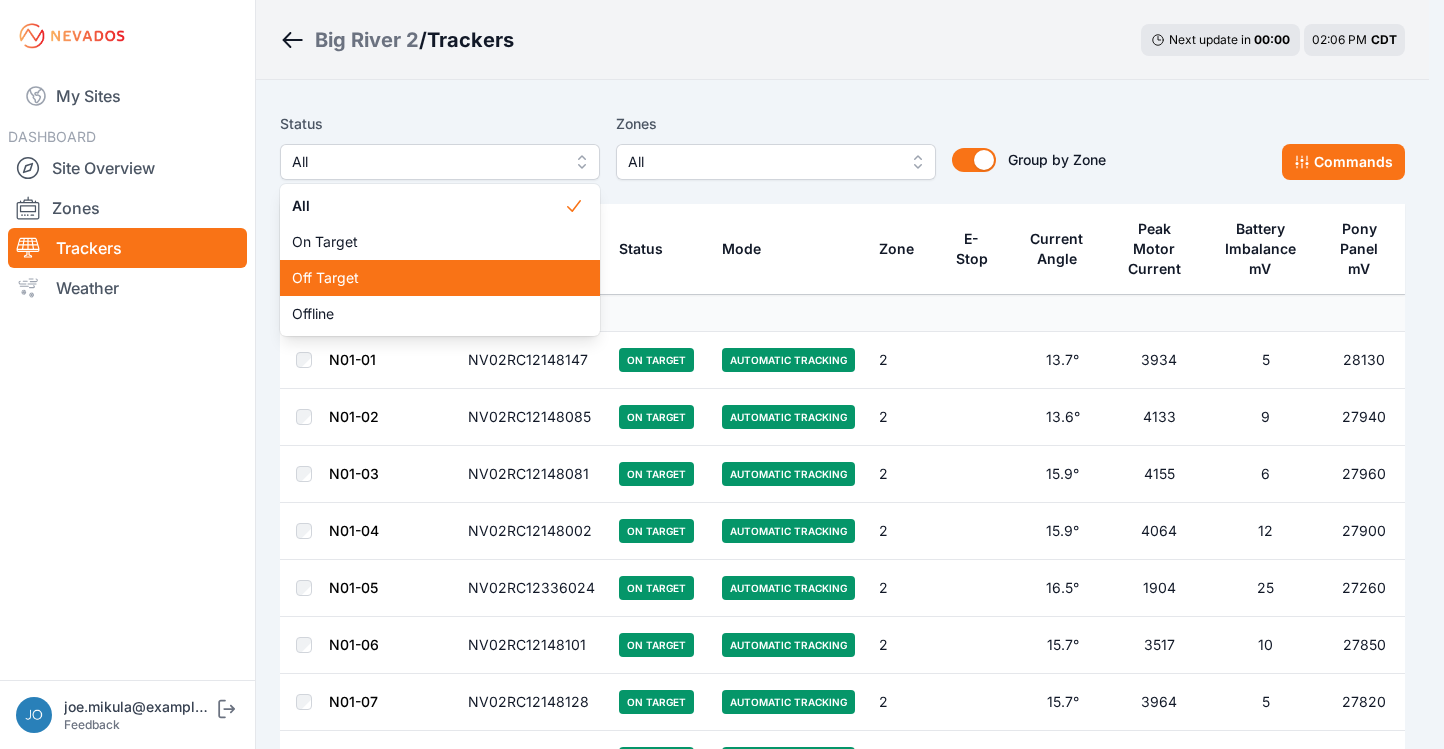 click on "Off Target" at bounding box center [428, 278] 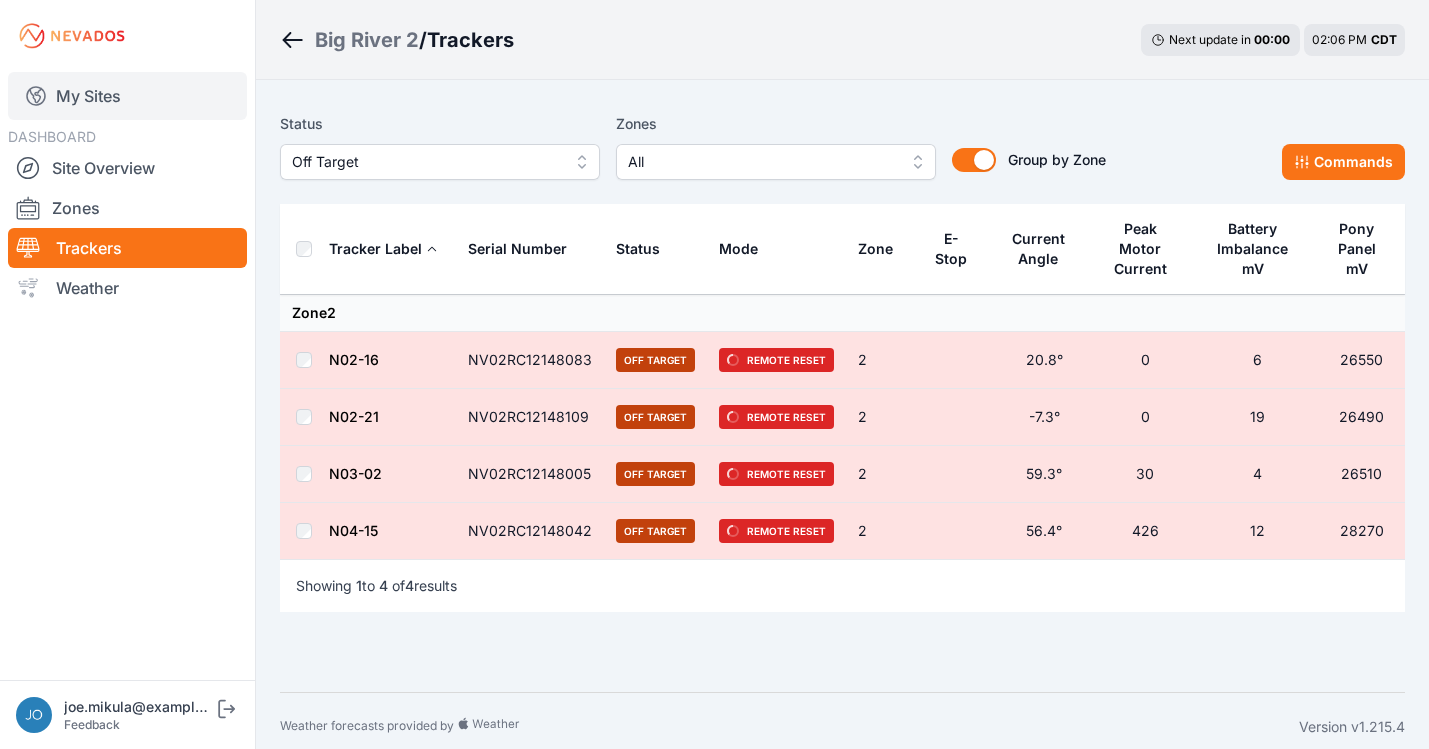 click on "My Sites" at bounding box center [127, 96] 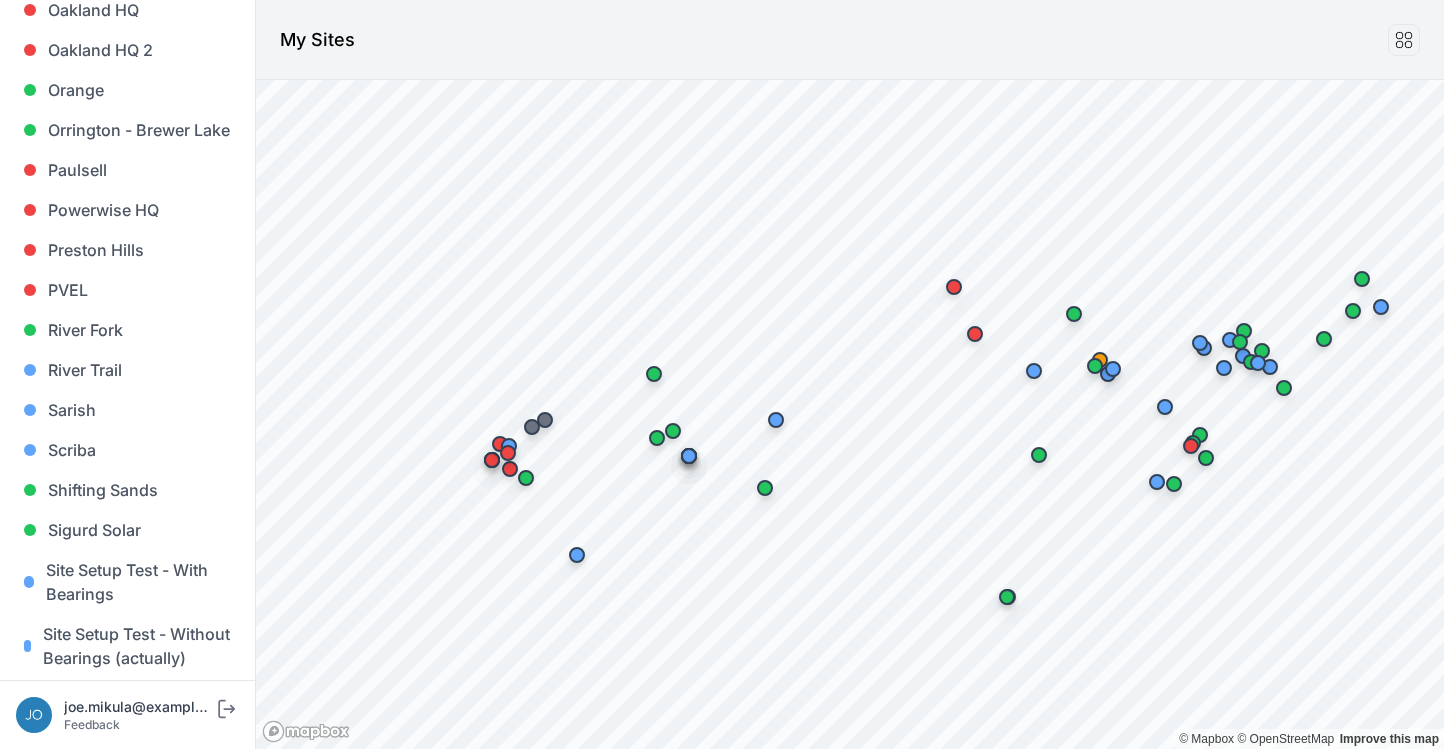 scroll, scrollTop: 1992, scrollLeft: 0, axis: vertical 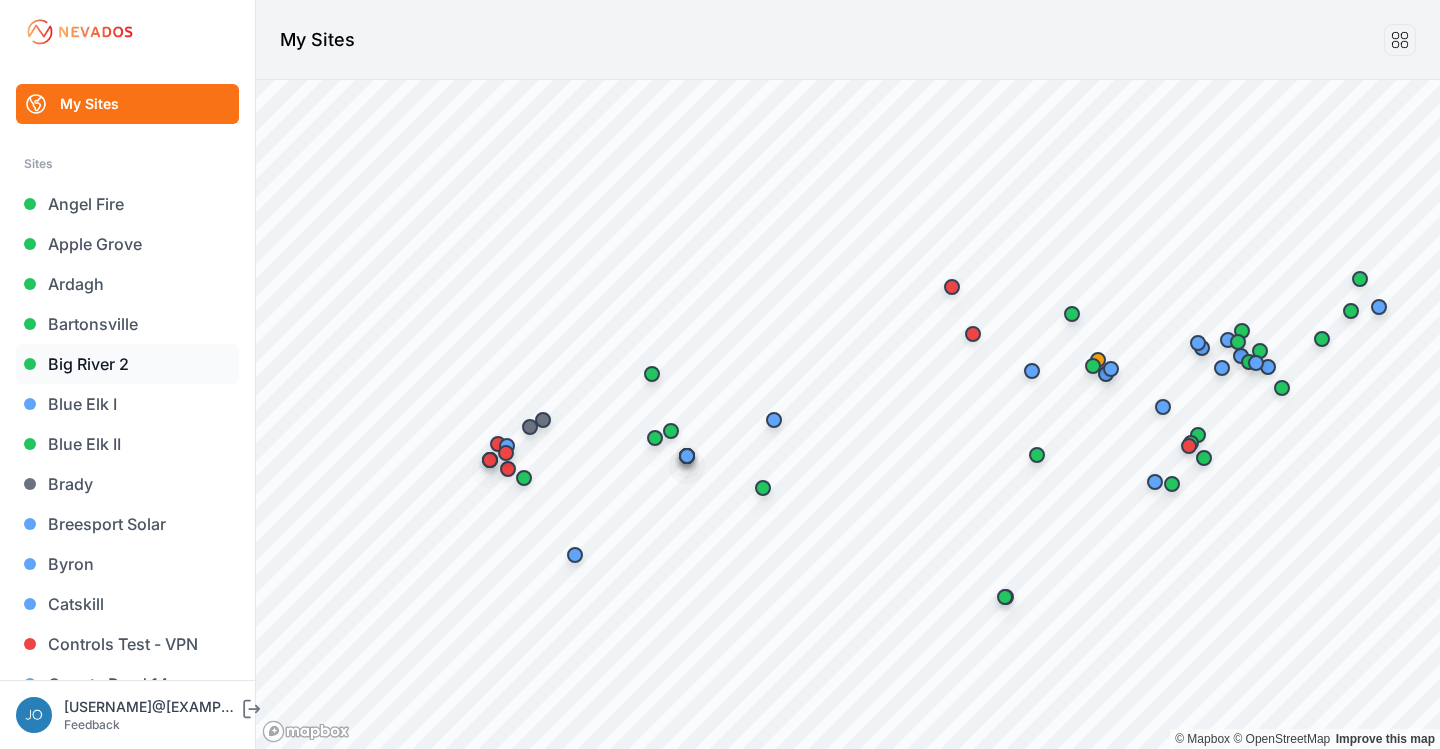 click on "Big River 2" at bounding box center (127, 364) 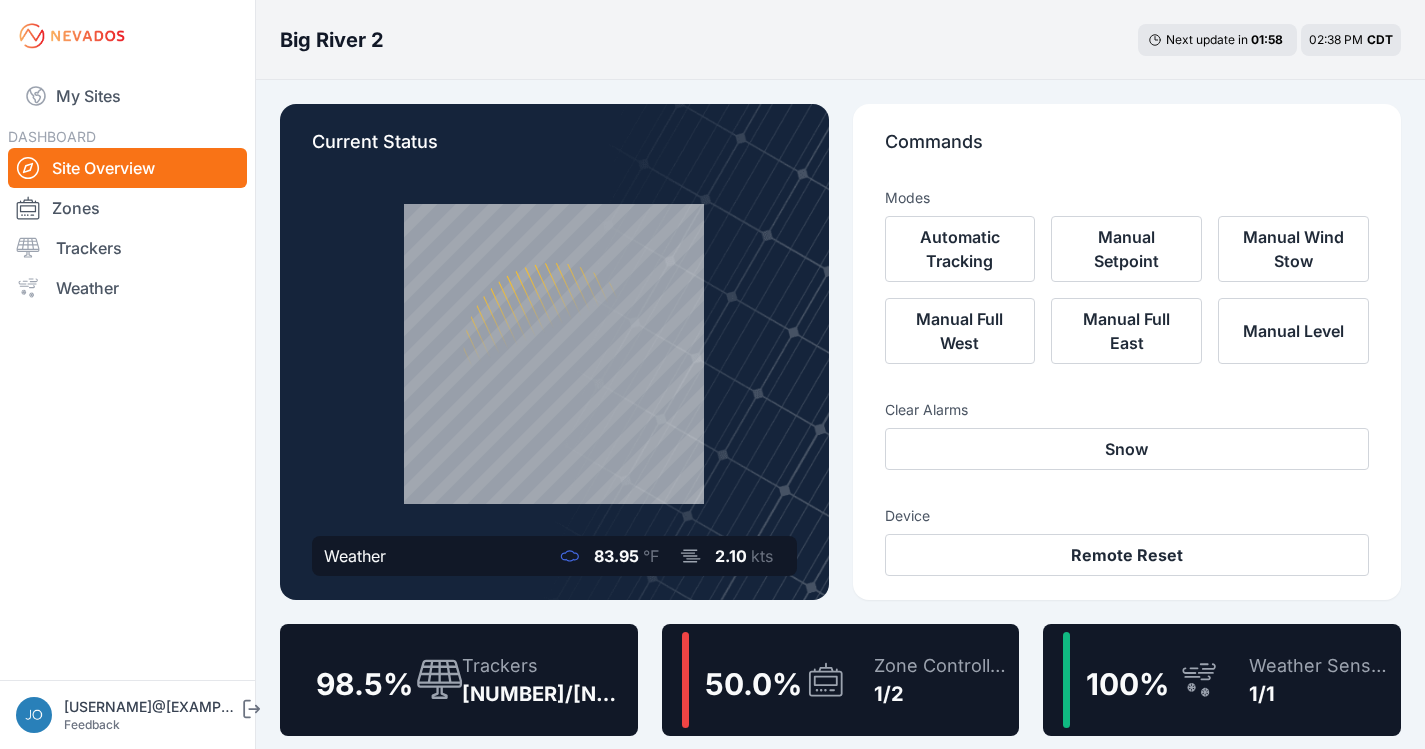 click on "98.5 % Trackers 132/134" at bounding box center (459, 680) 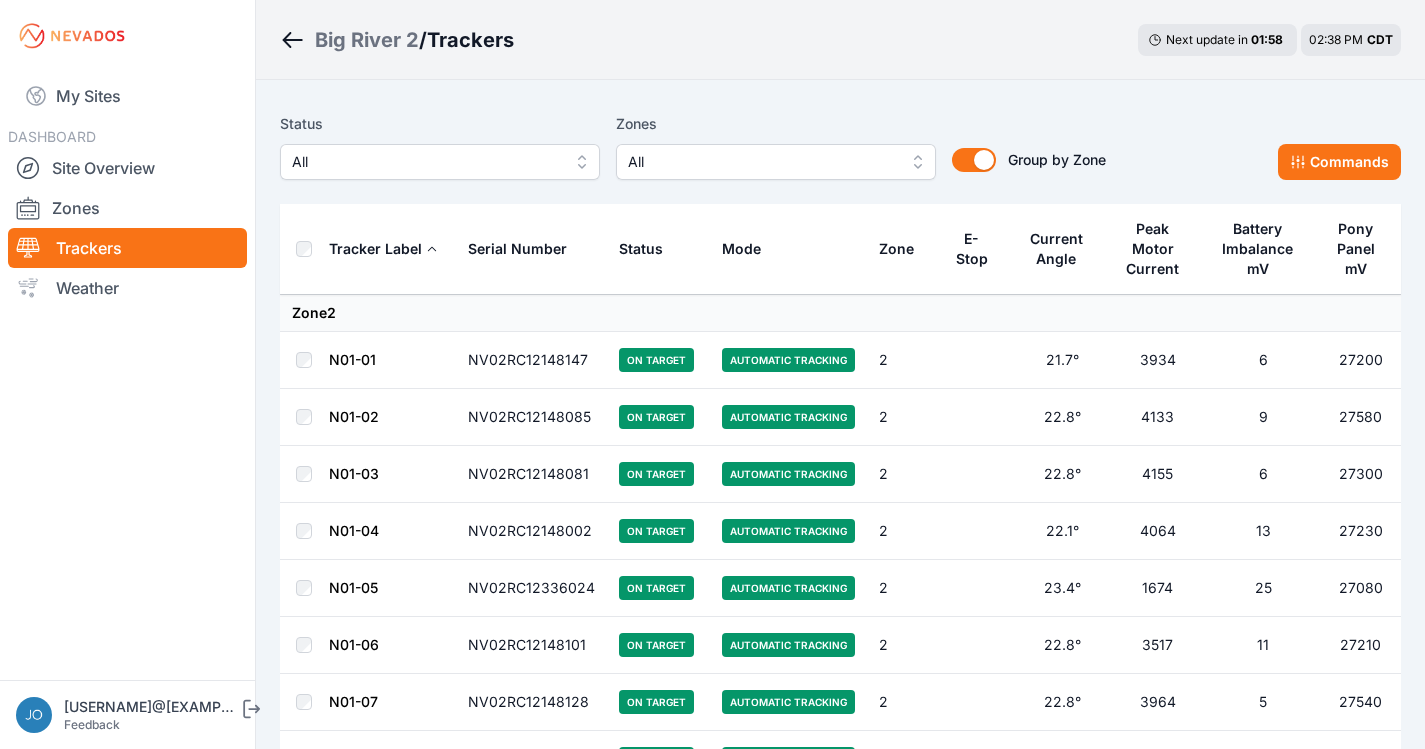 click on "All" at bounding box center [426, 162] 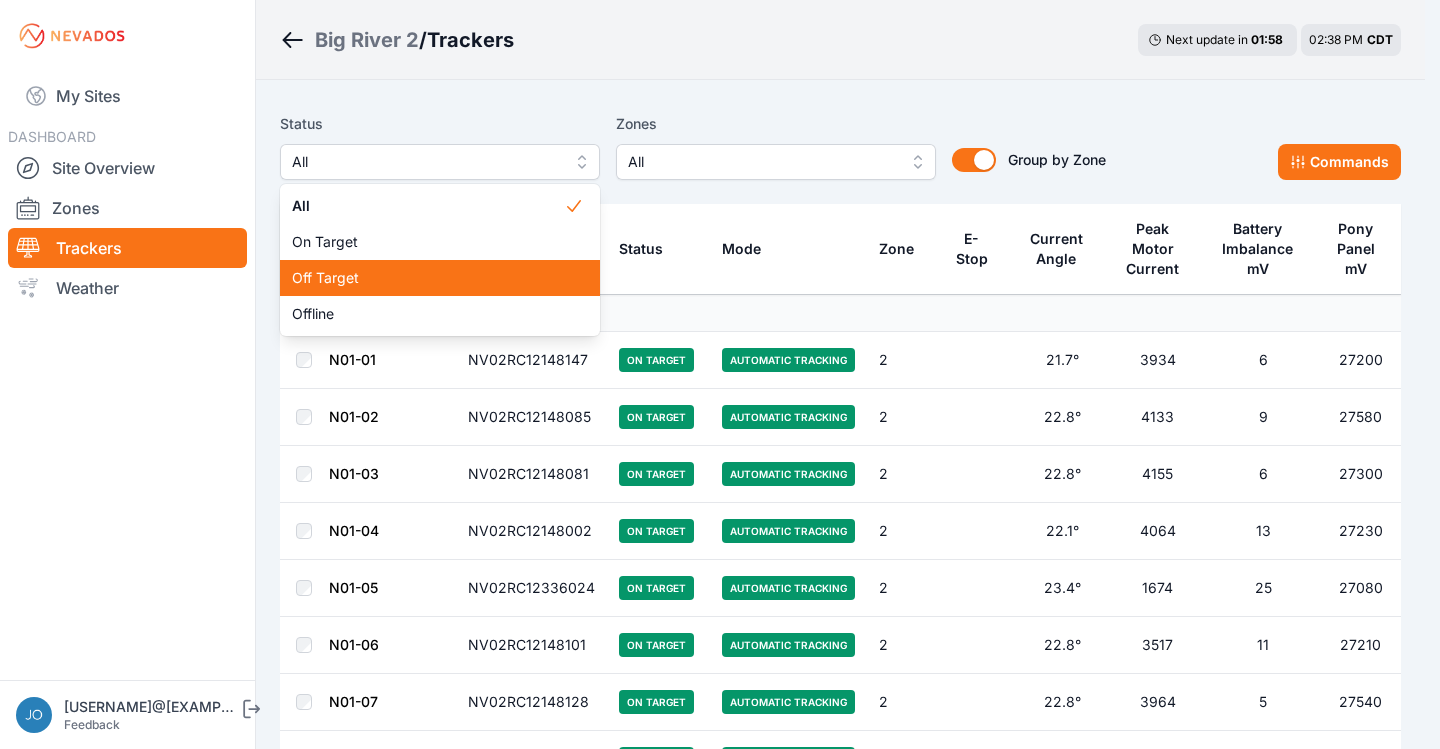 click on "Off Target" at bounding box center (428, 278) 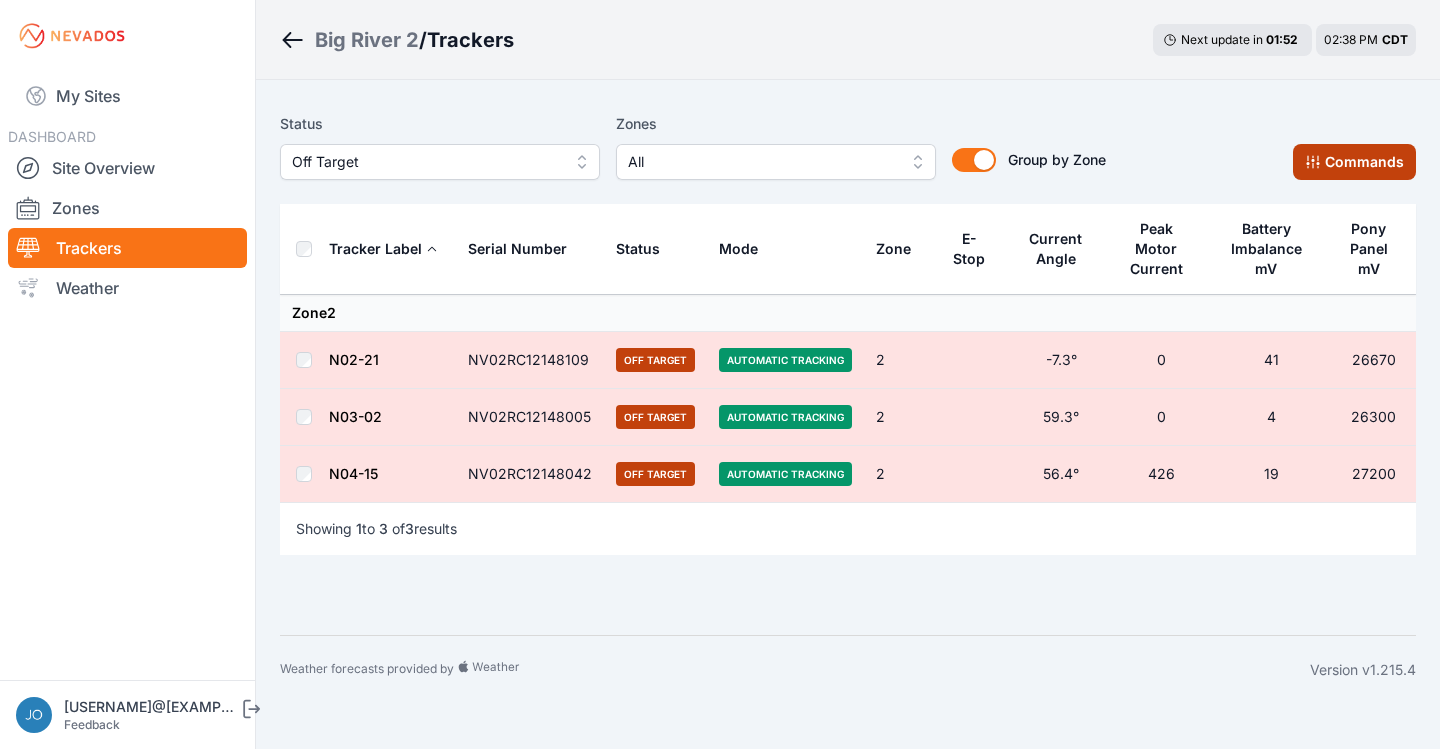 click on "Commands" at bounding box center [1354, 162] 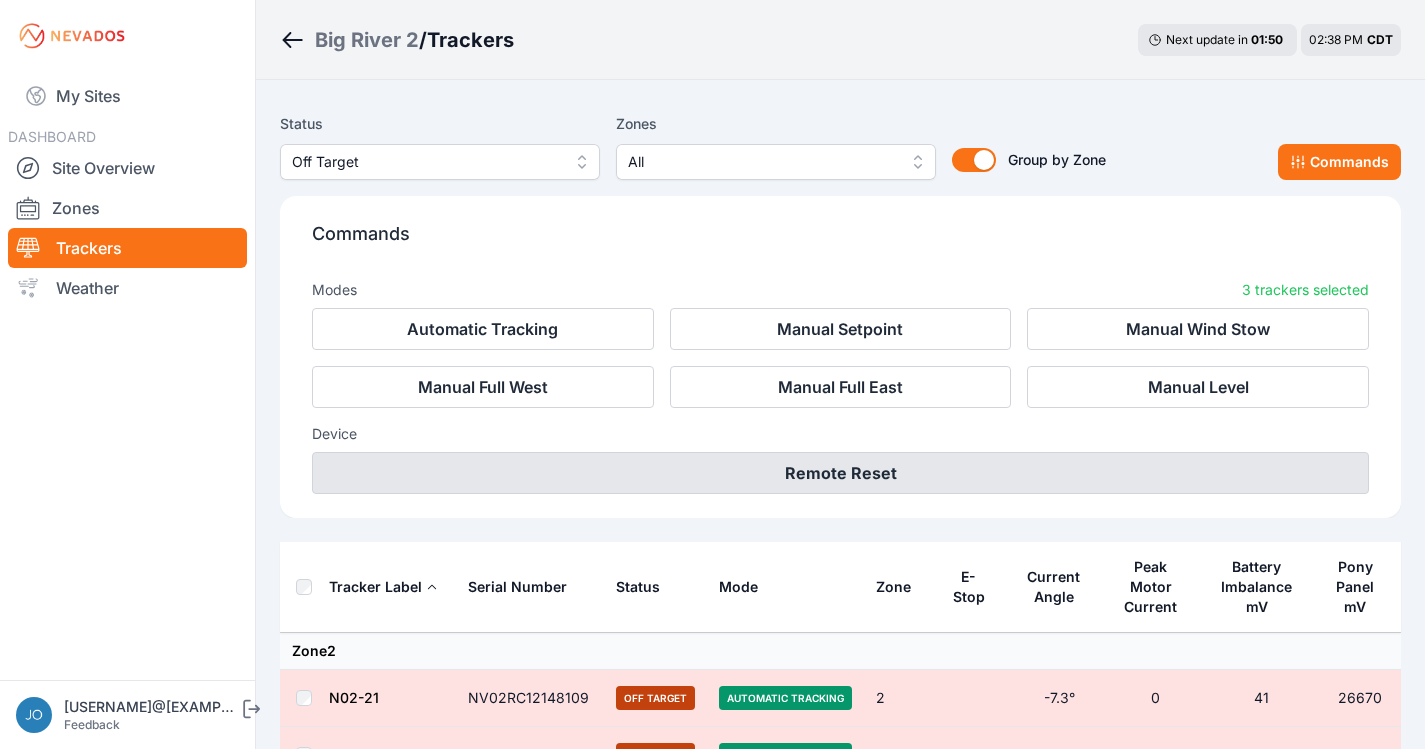 click on "Remote Reset" at bounding box center (840, 473) 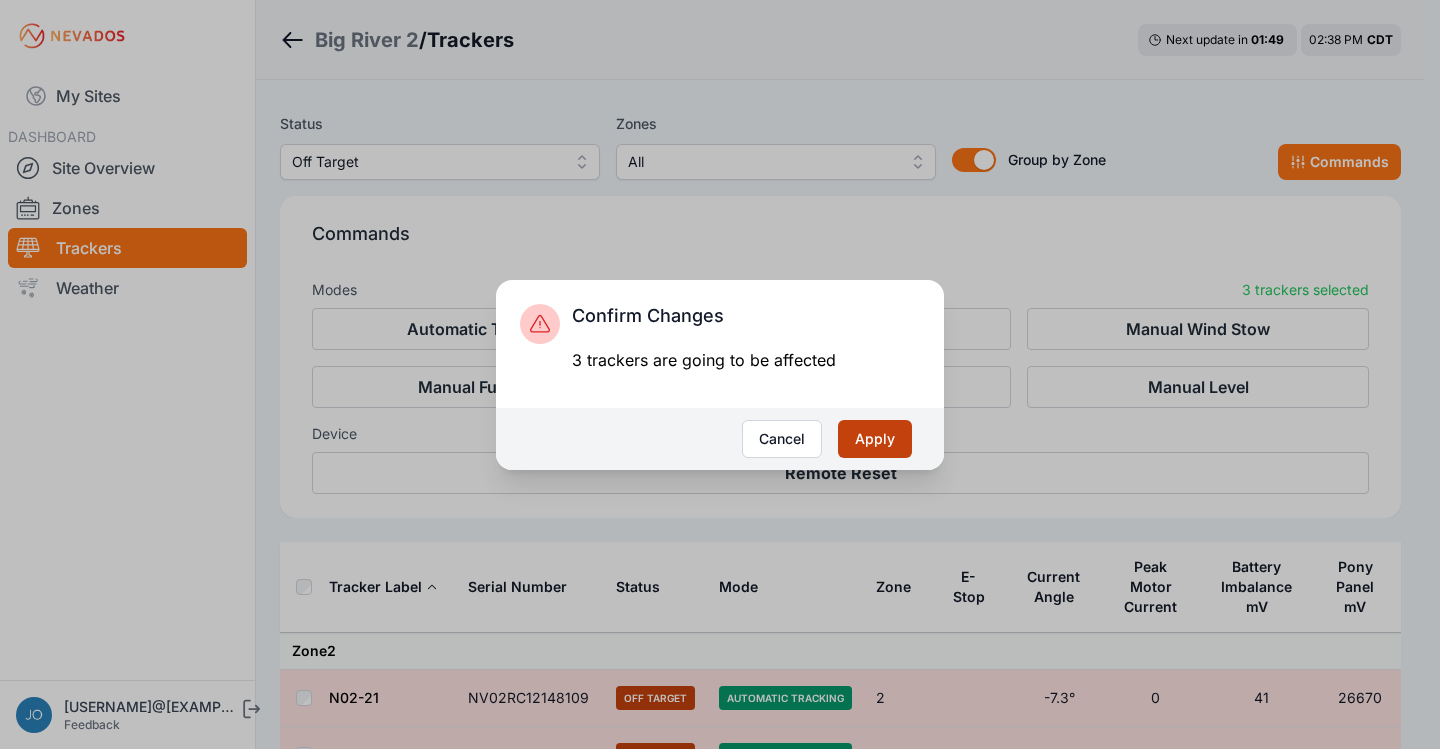 click on "Apply" at bounding box center (875, 439) 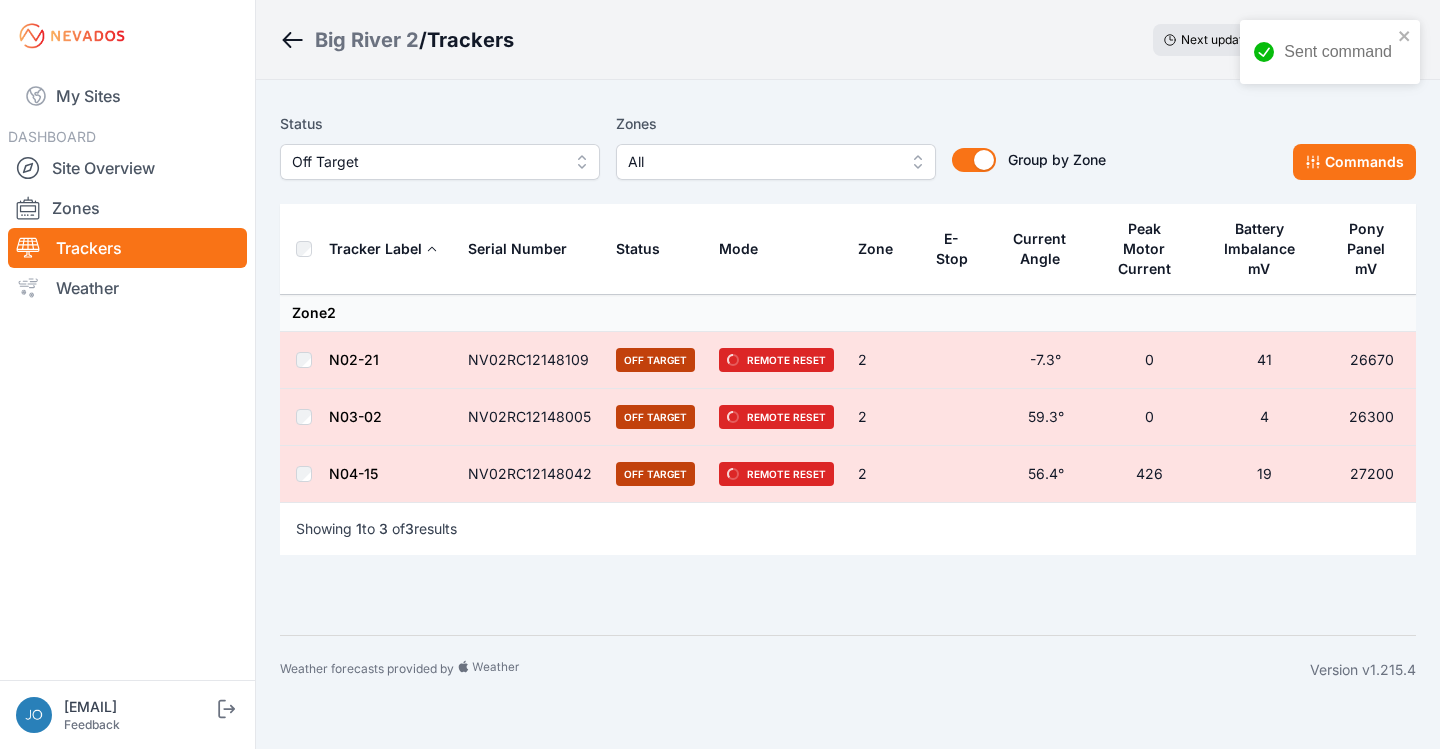 scroll, scrollTop: 0, scrollLeft: 0, axis: both 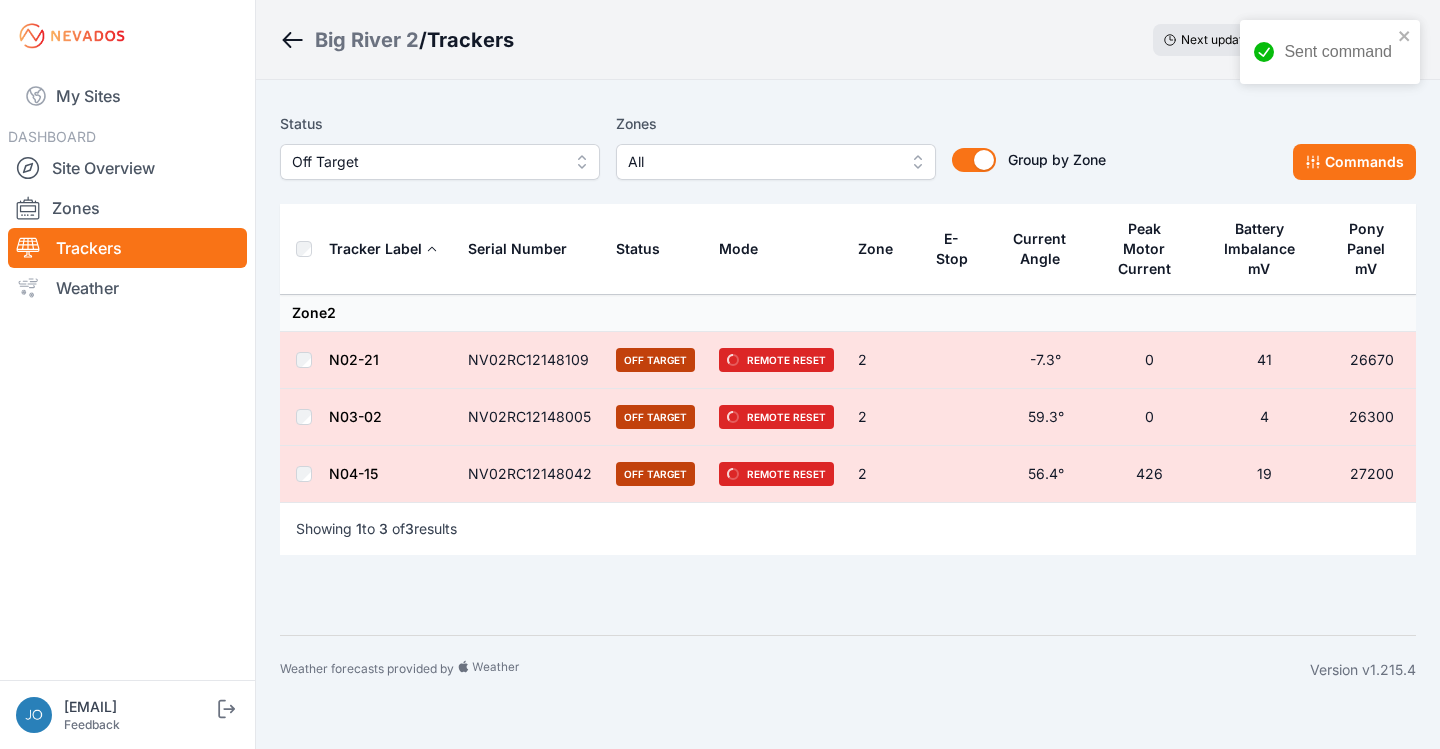 click on "Off Target" at bounding box center (426, 162) 